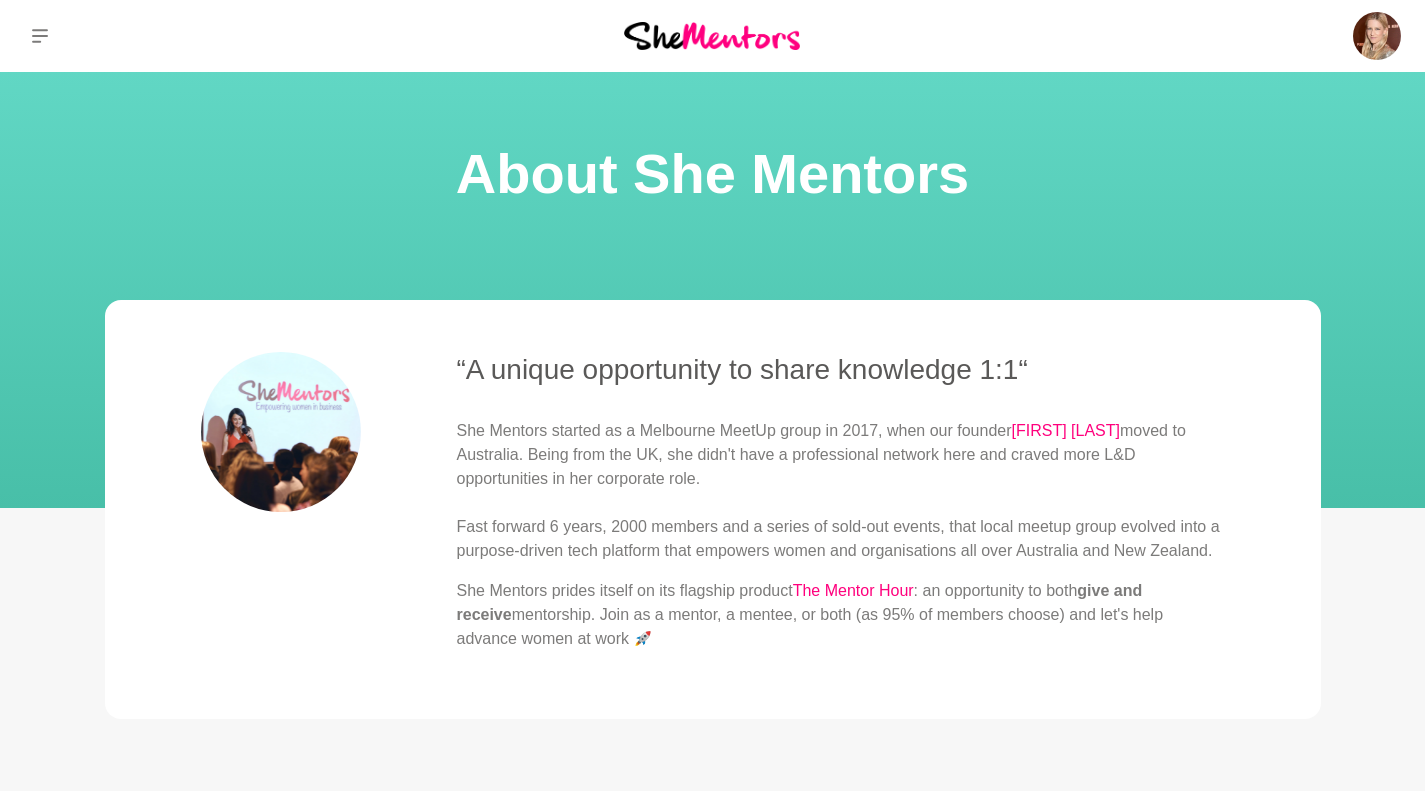 scroll, scrollTop: 0, scrollLeft: 0, axis: both 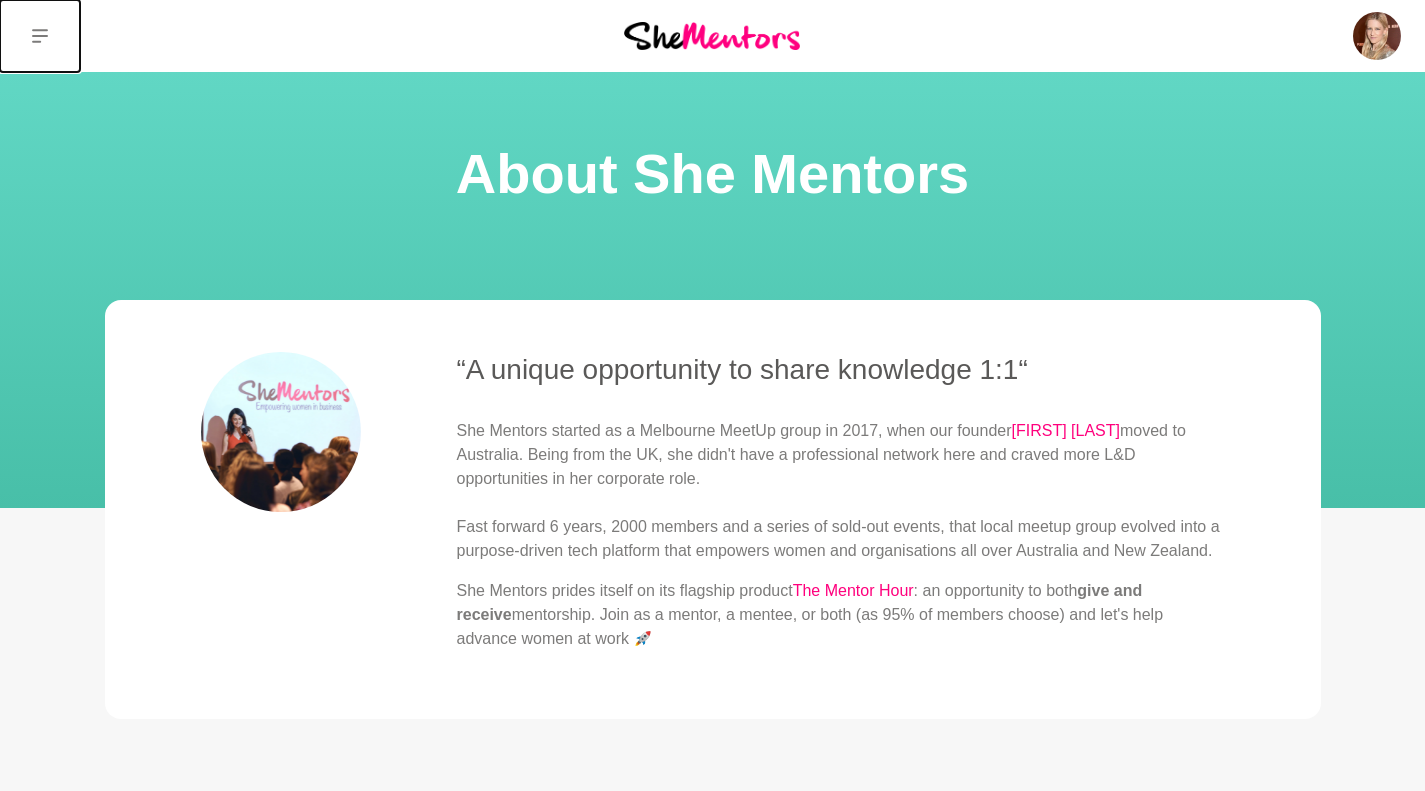 click 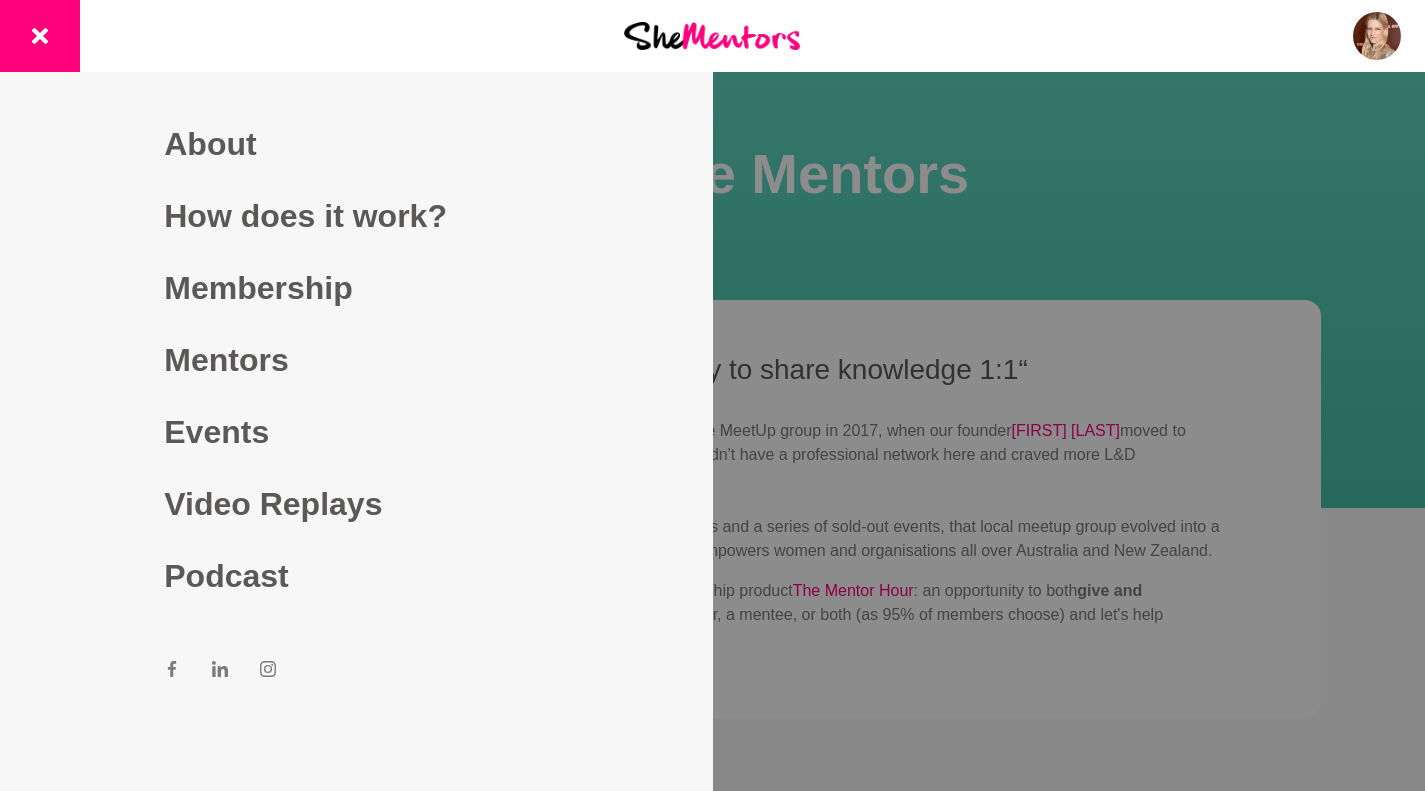 click on "Mentors" at bounding box center (356, 360) 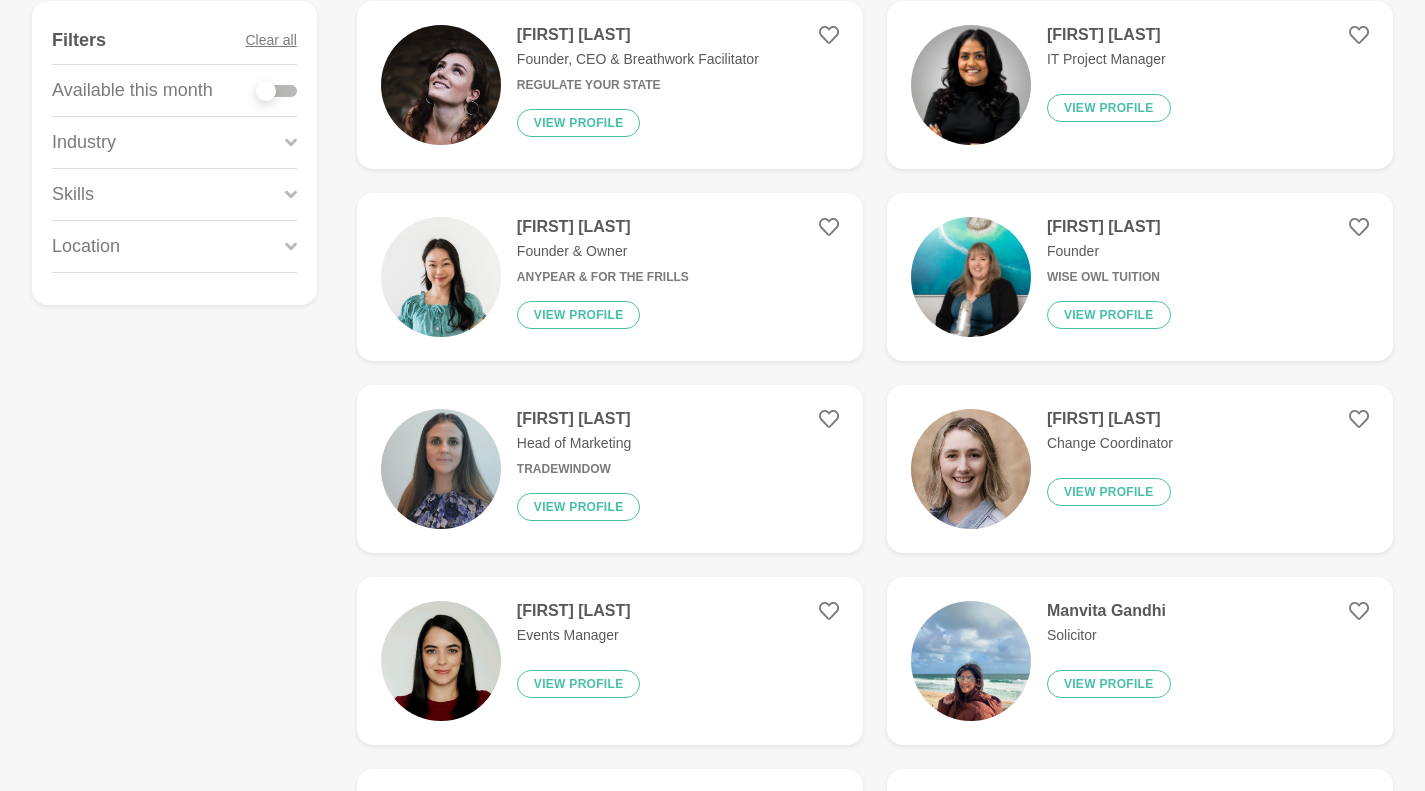 scroll, scrollTop: 330, scrollLeft: 0, axis: vertical 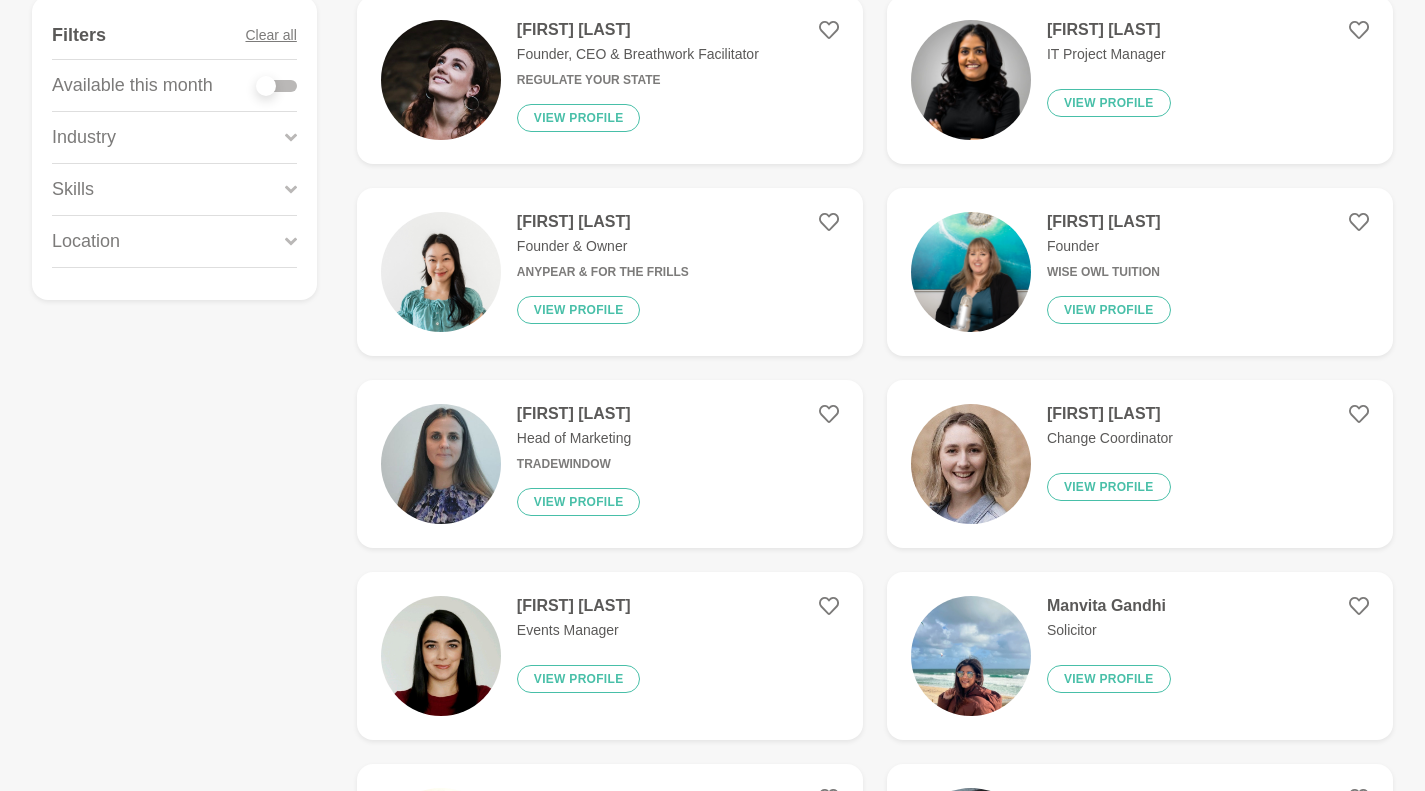 click on "[FIRST] [LAST]" at bounding box center [579, 414] 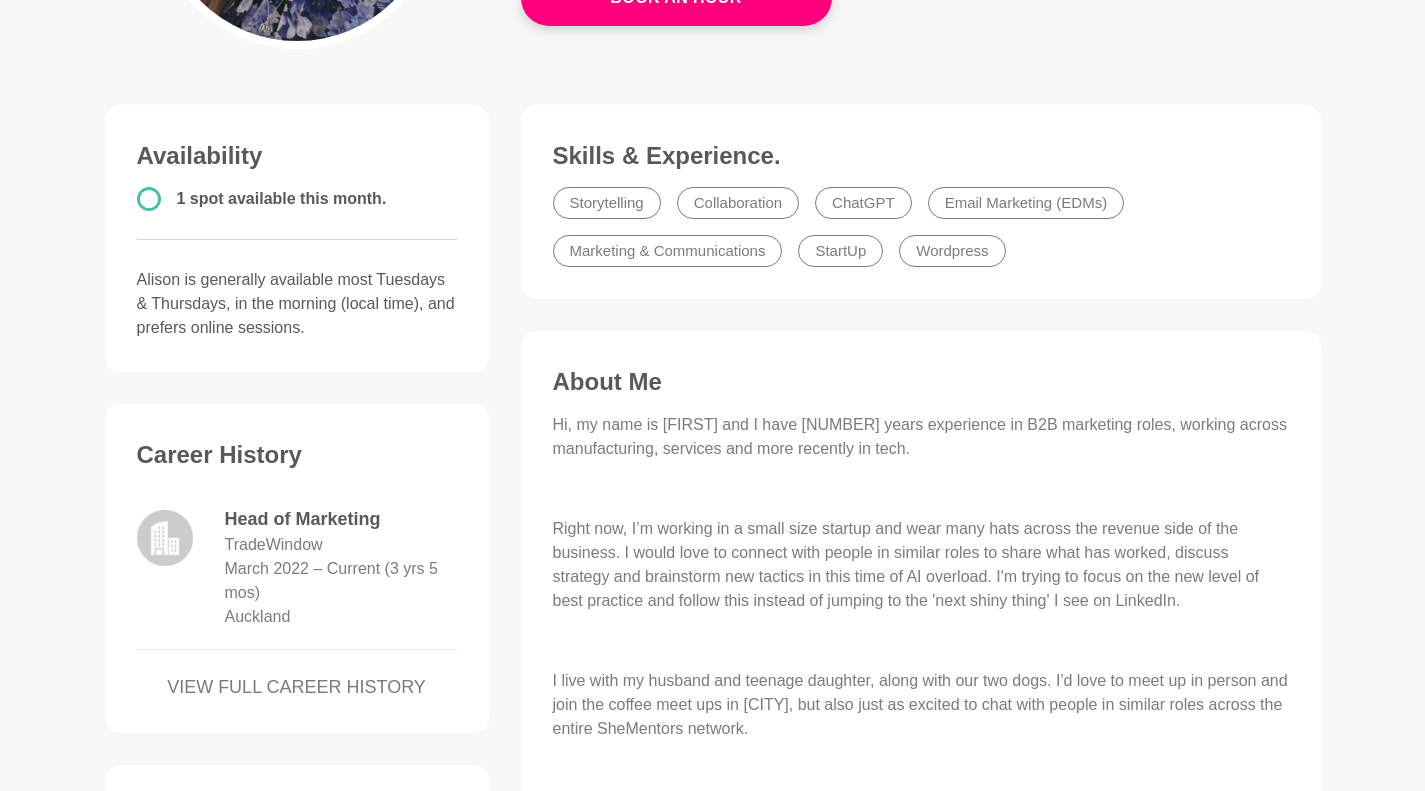scroll, scrollTop: 0, scrollLeft: 0, axis: both 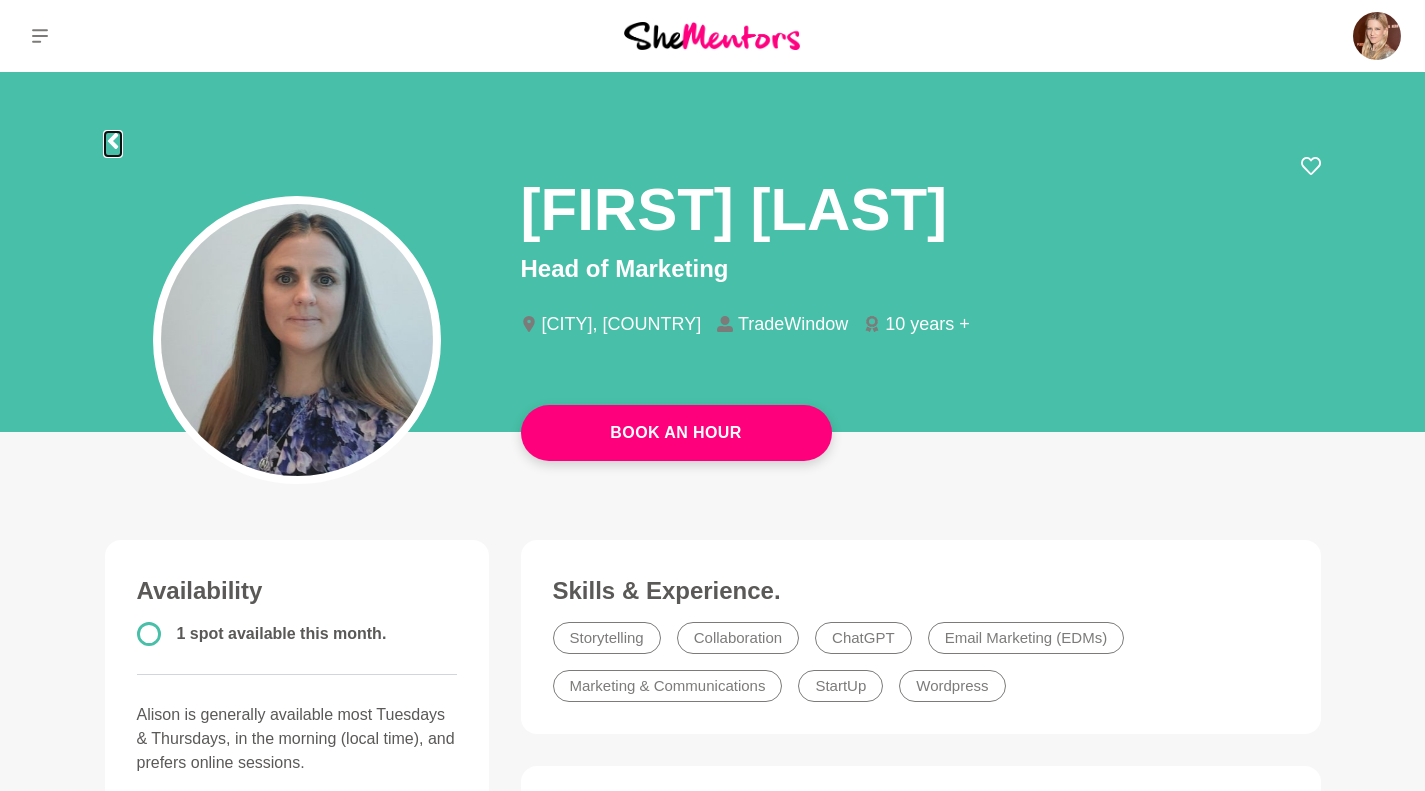 click 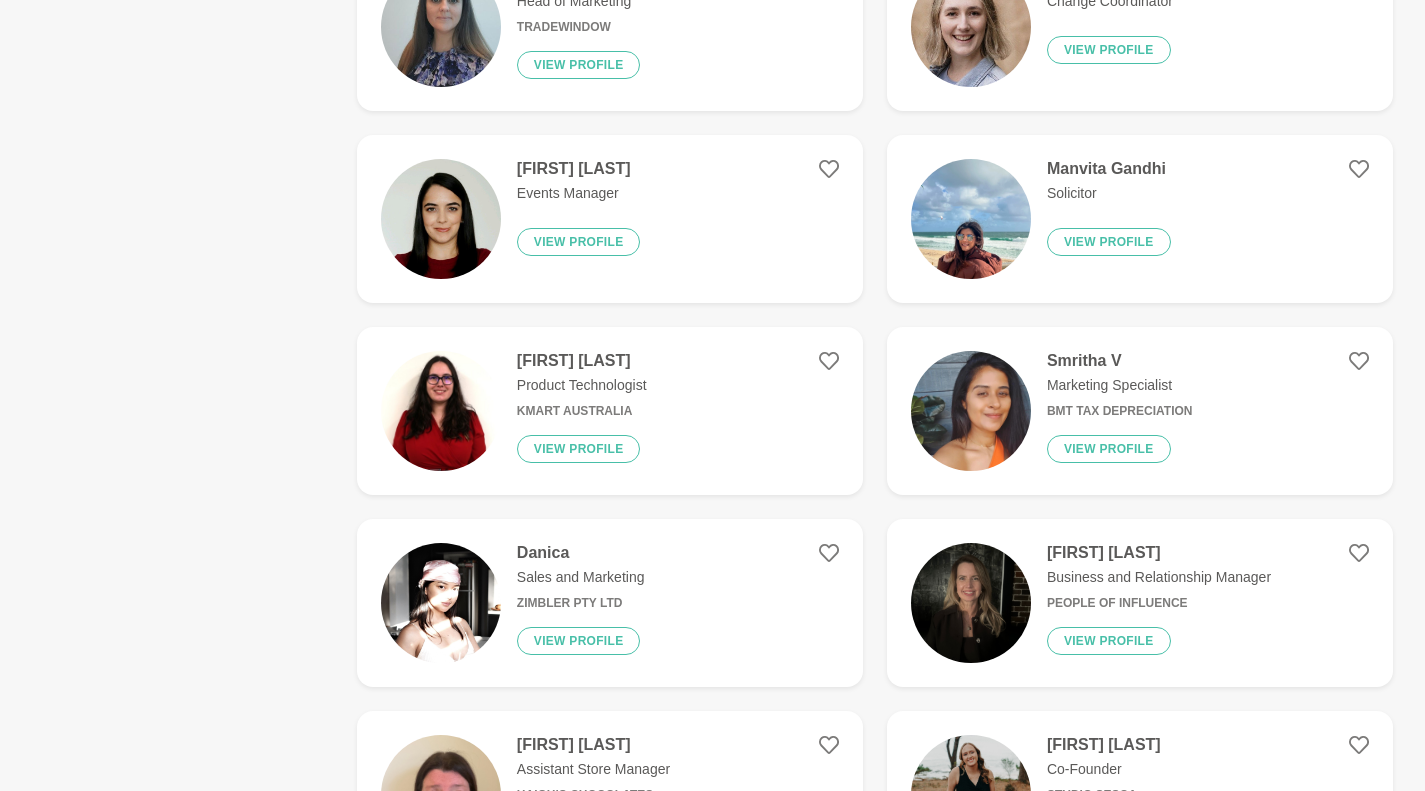 scroll, scrollTop: 774, scrollLeft: 0, axis: vertical 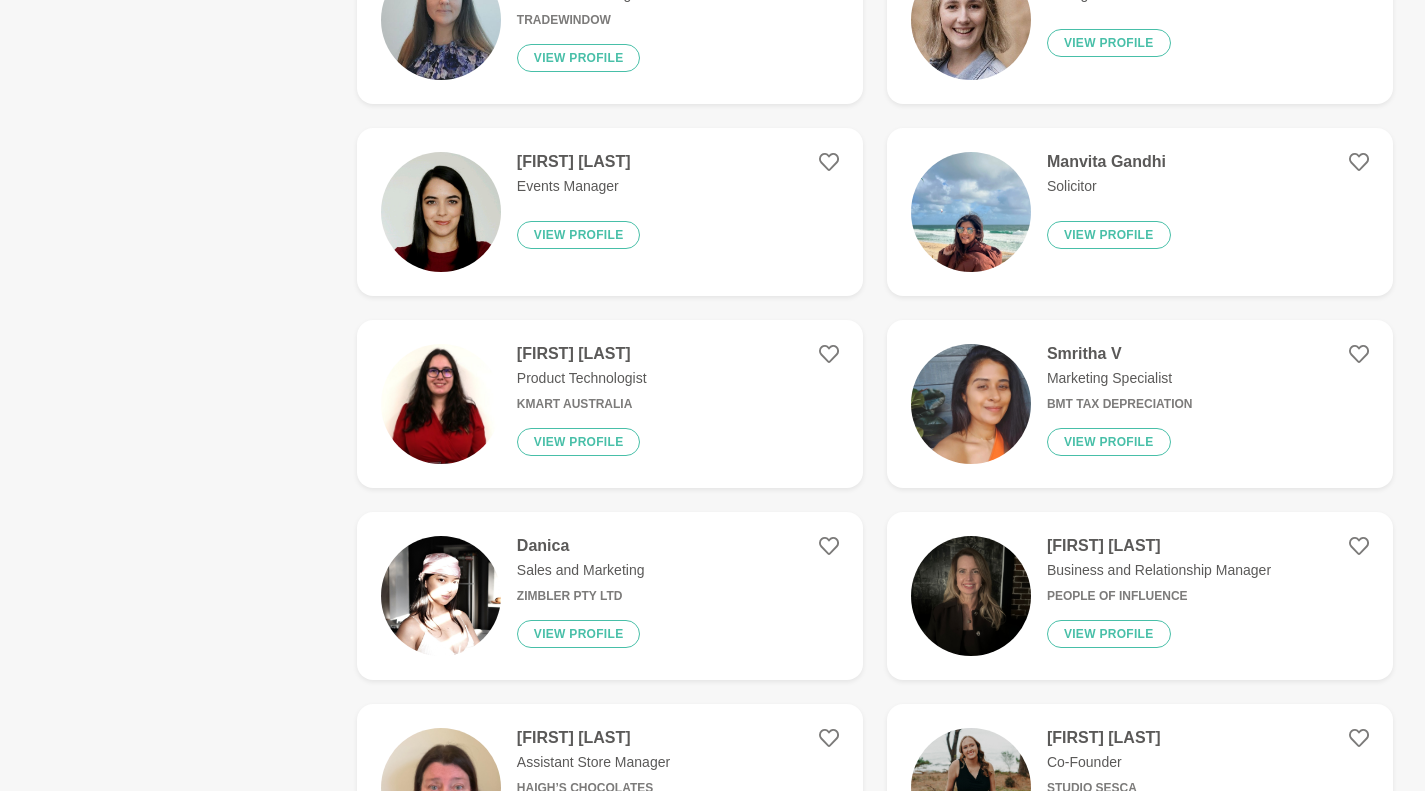 click on "[FIRST] [LAST] Marketing Specialist BMT Tax Depreciation View profile" at bounding box center (1112, 404) 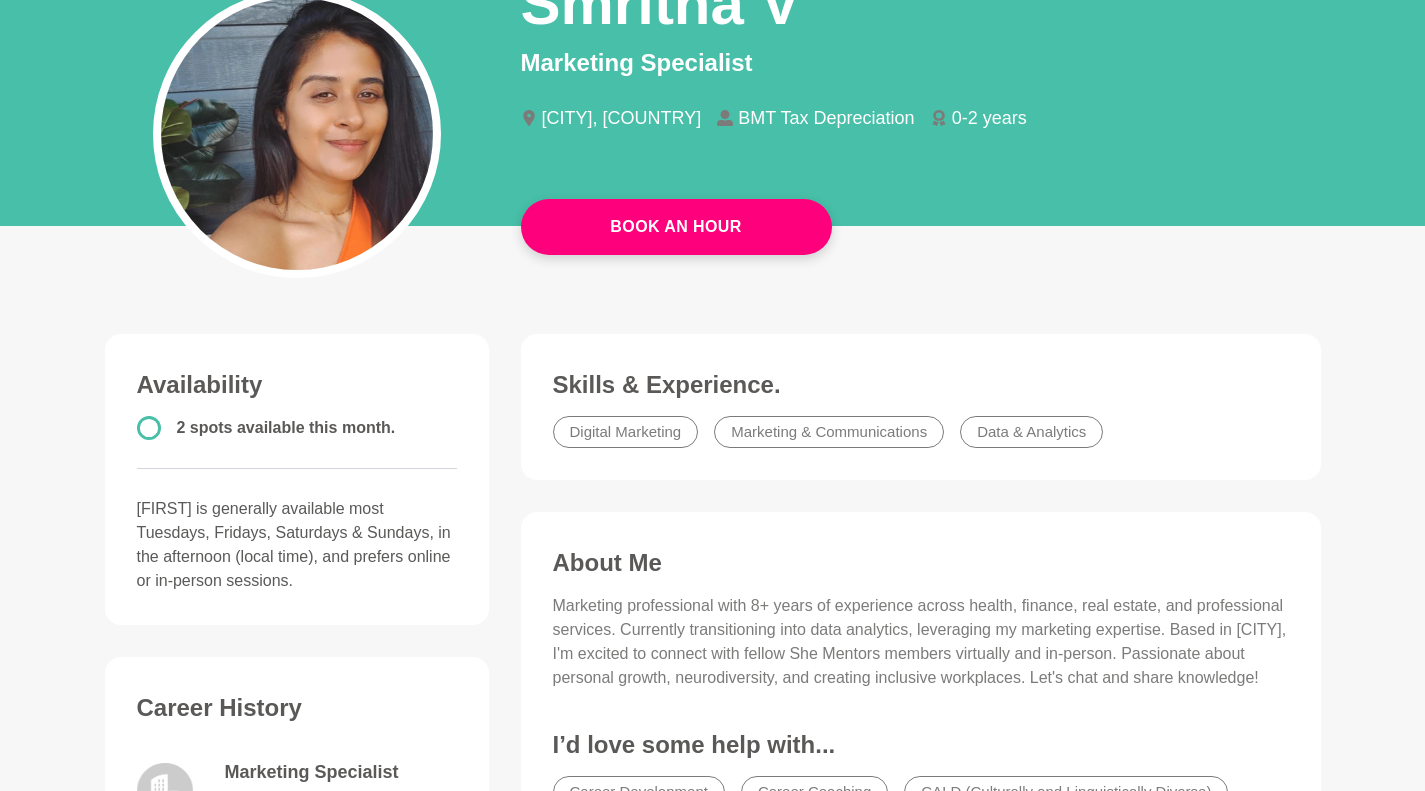 scroll, scrollTop: 446, scrollLeft: 0, axis: vertical 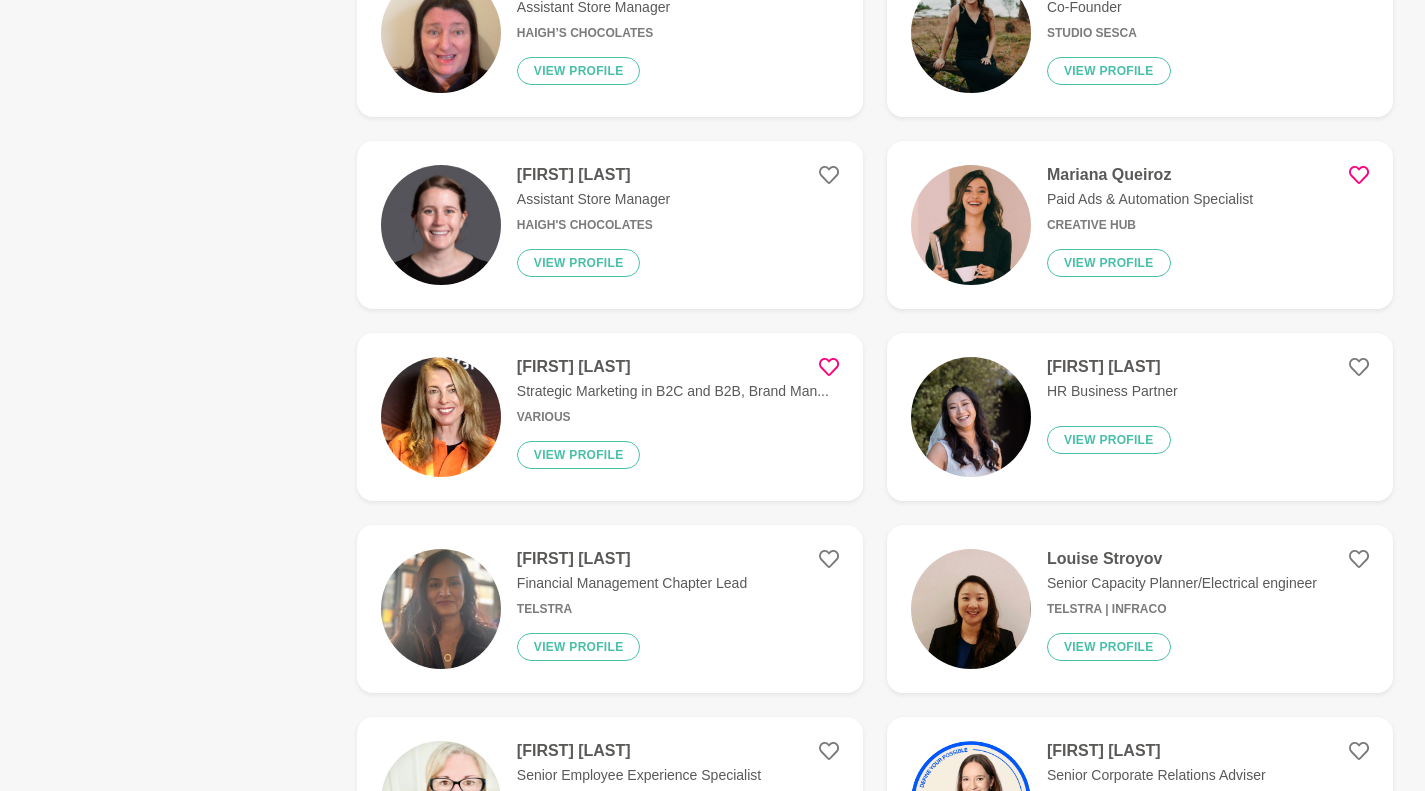 click on "[FIRST] [LAST] Paid Ads & Automation Specialist Creative Hub View profile" at bounding box center (1142, 225) 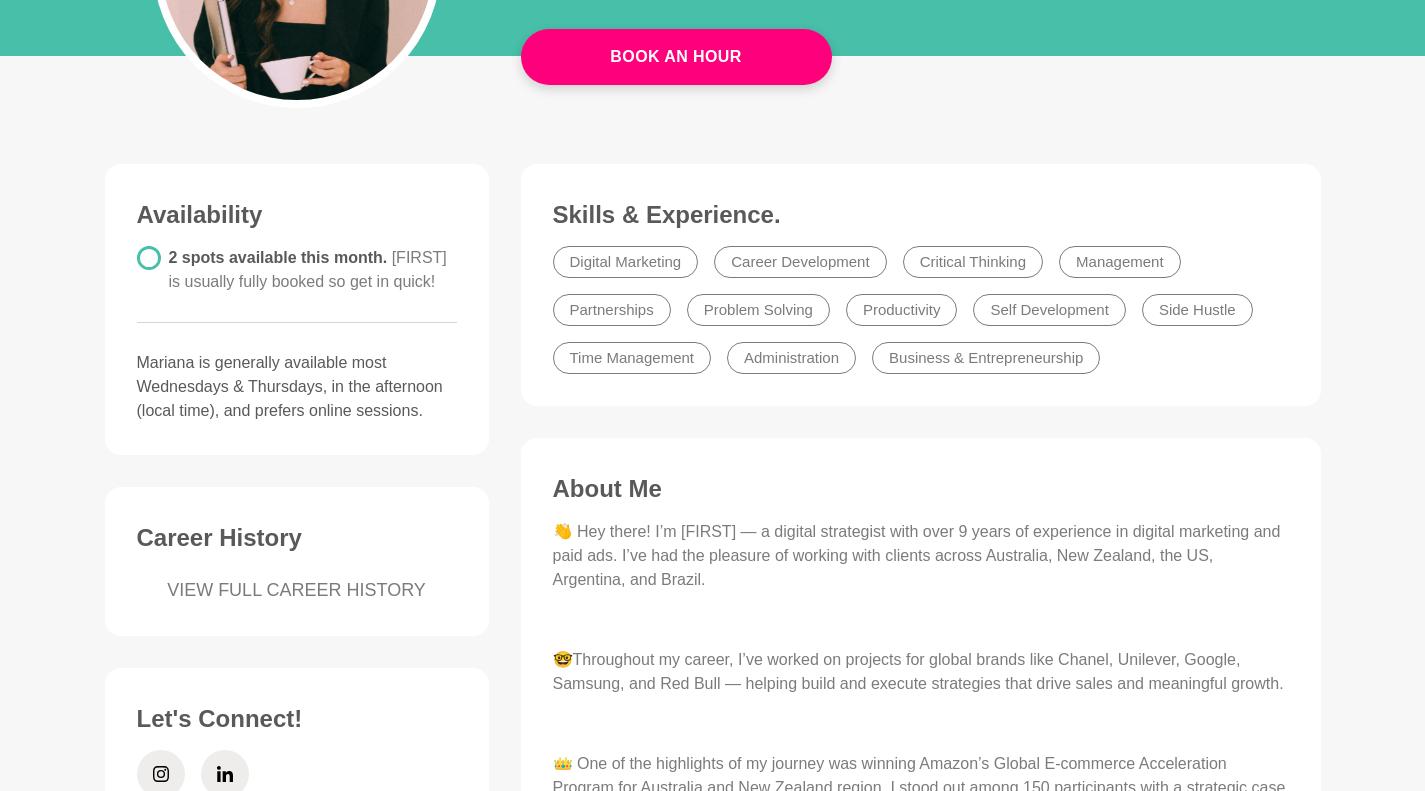 scroll, scrollTop: 0, scrollLeft: 0, axis: both 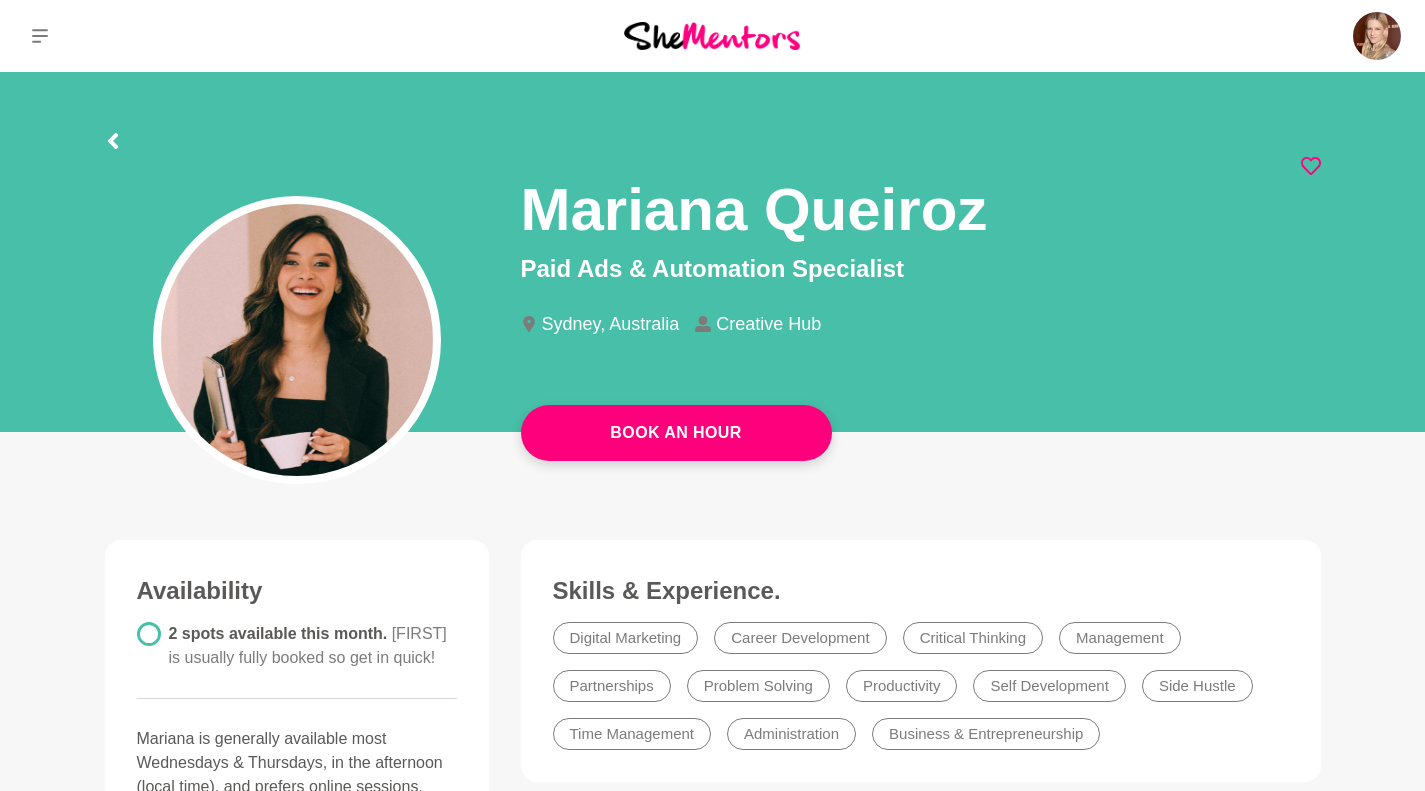click on "Book An Hour" at bounding box center (676, 433) 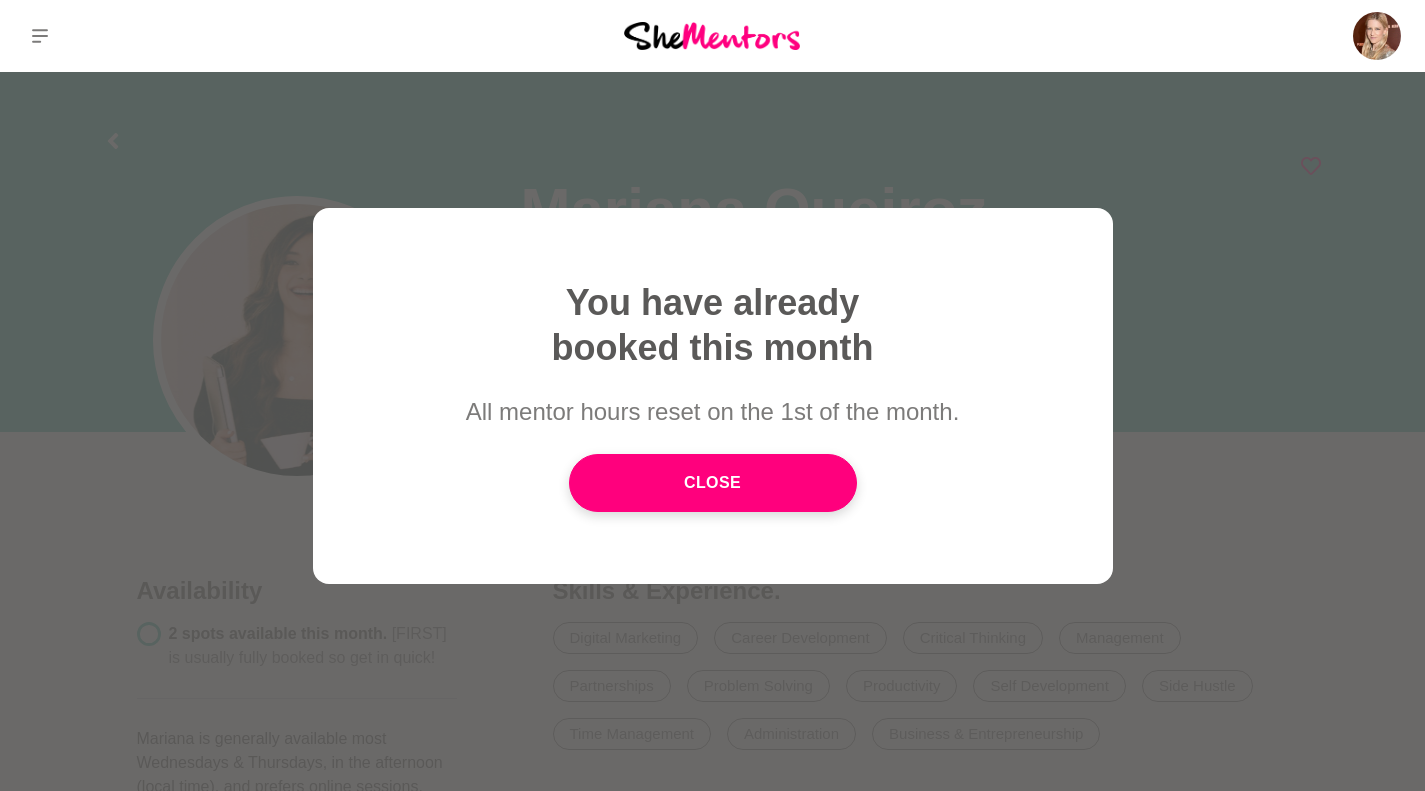 click on "Close" at bounding box center [713, 483] 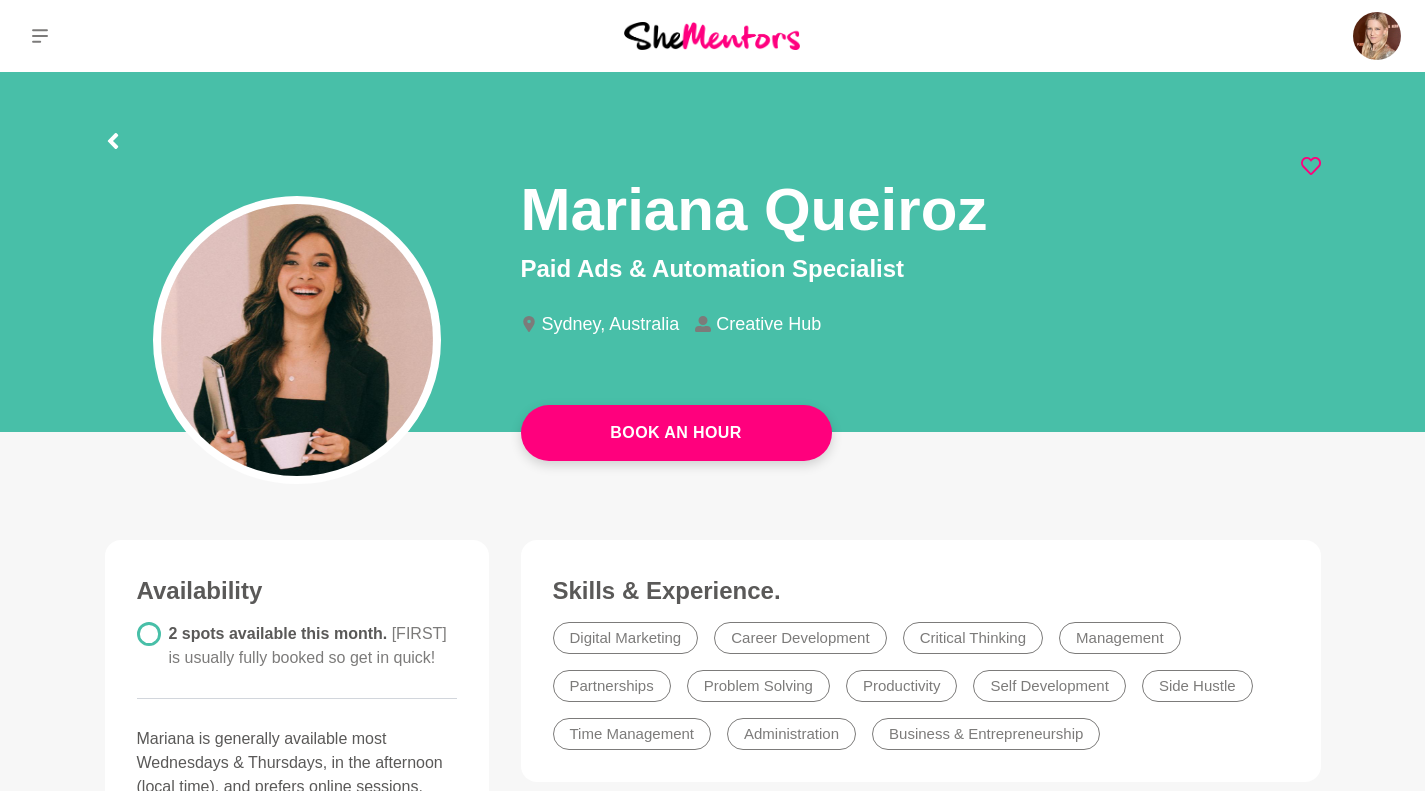 click at bounding box center [297, 300] 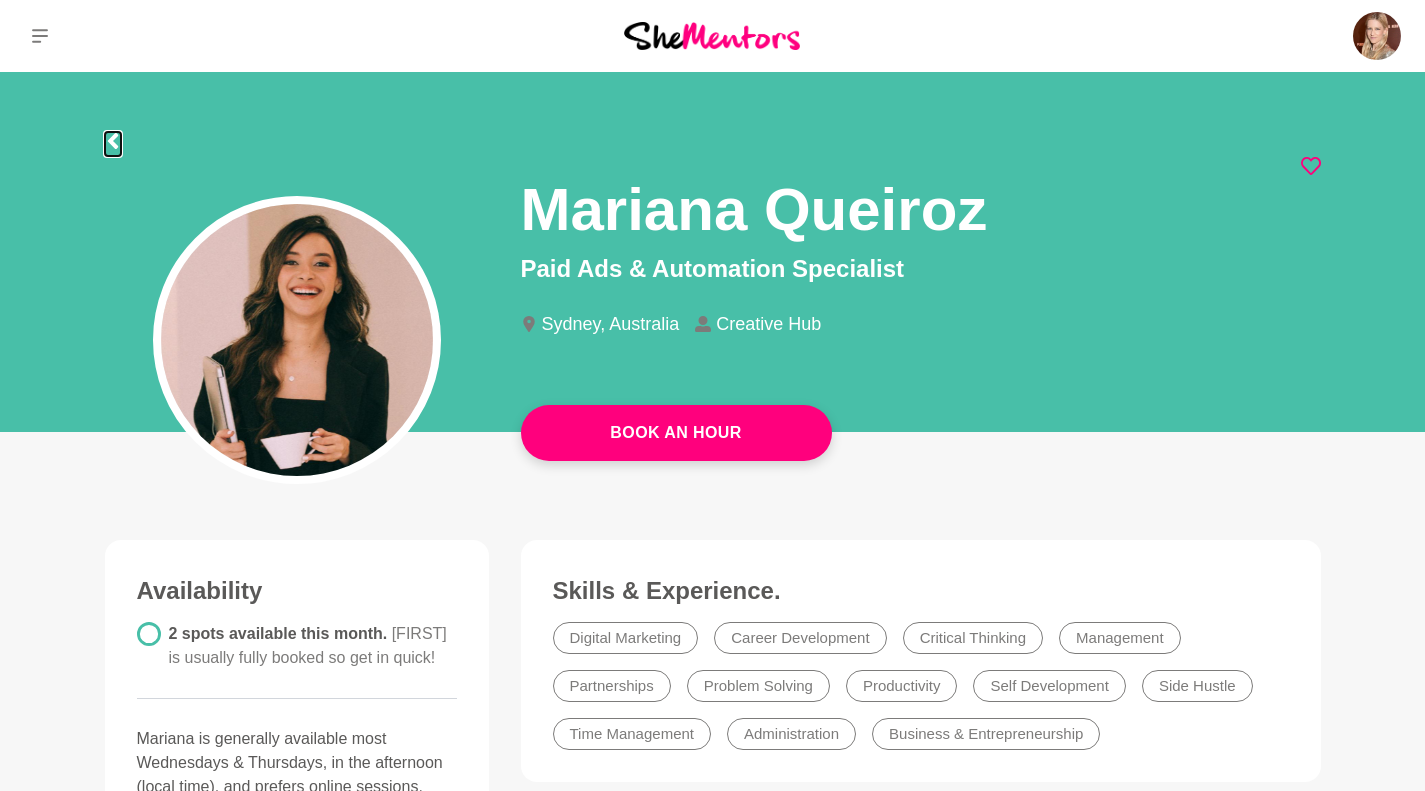 click 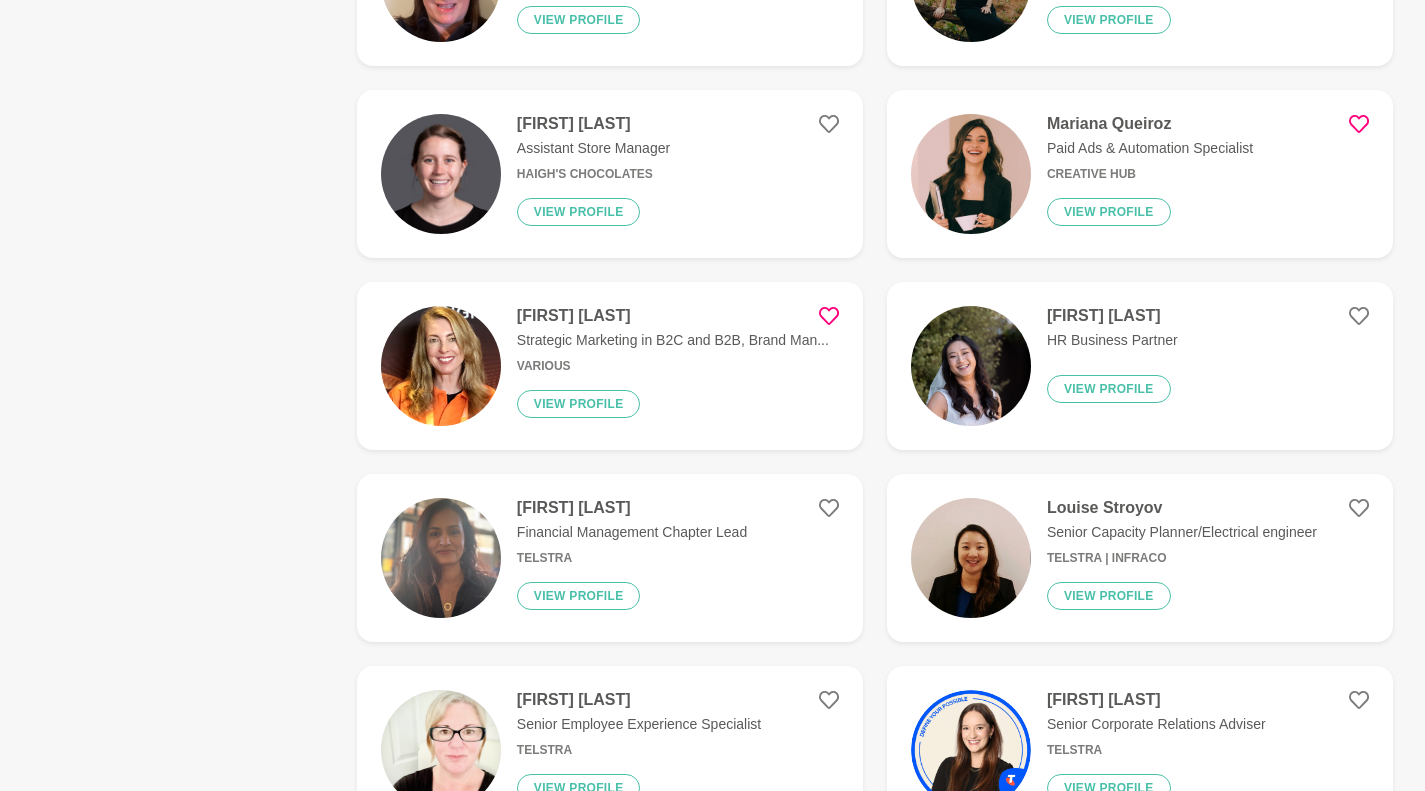 scroll, scrollTop: 1583, scrollLeft: 0, axis: vertical 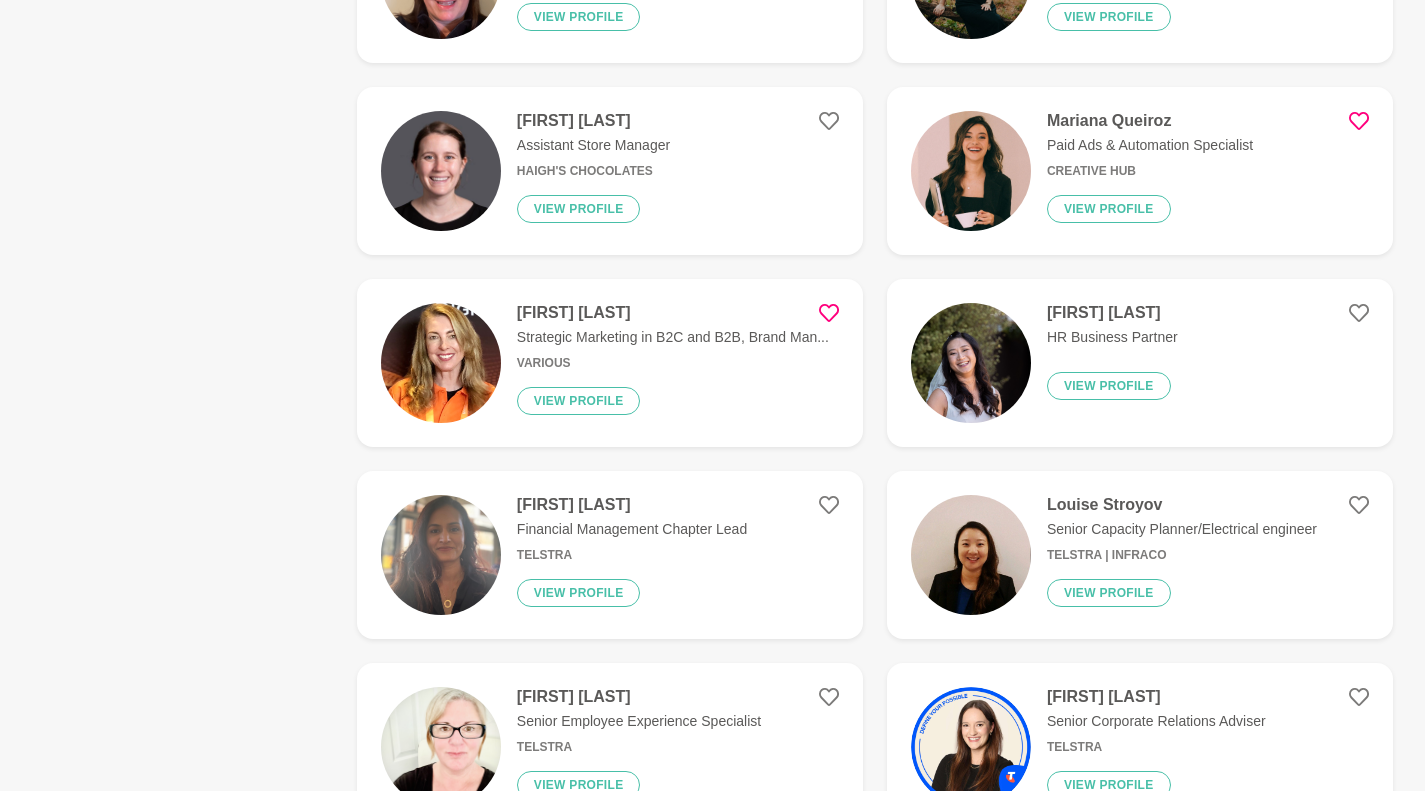 click on "Strategic Marketing in B2C and B2B, Brand Man..." at bounding box center [673, 337] 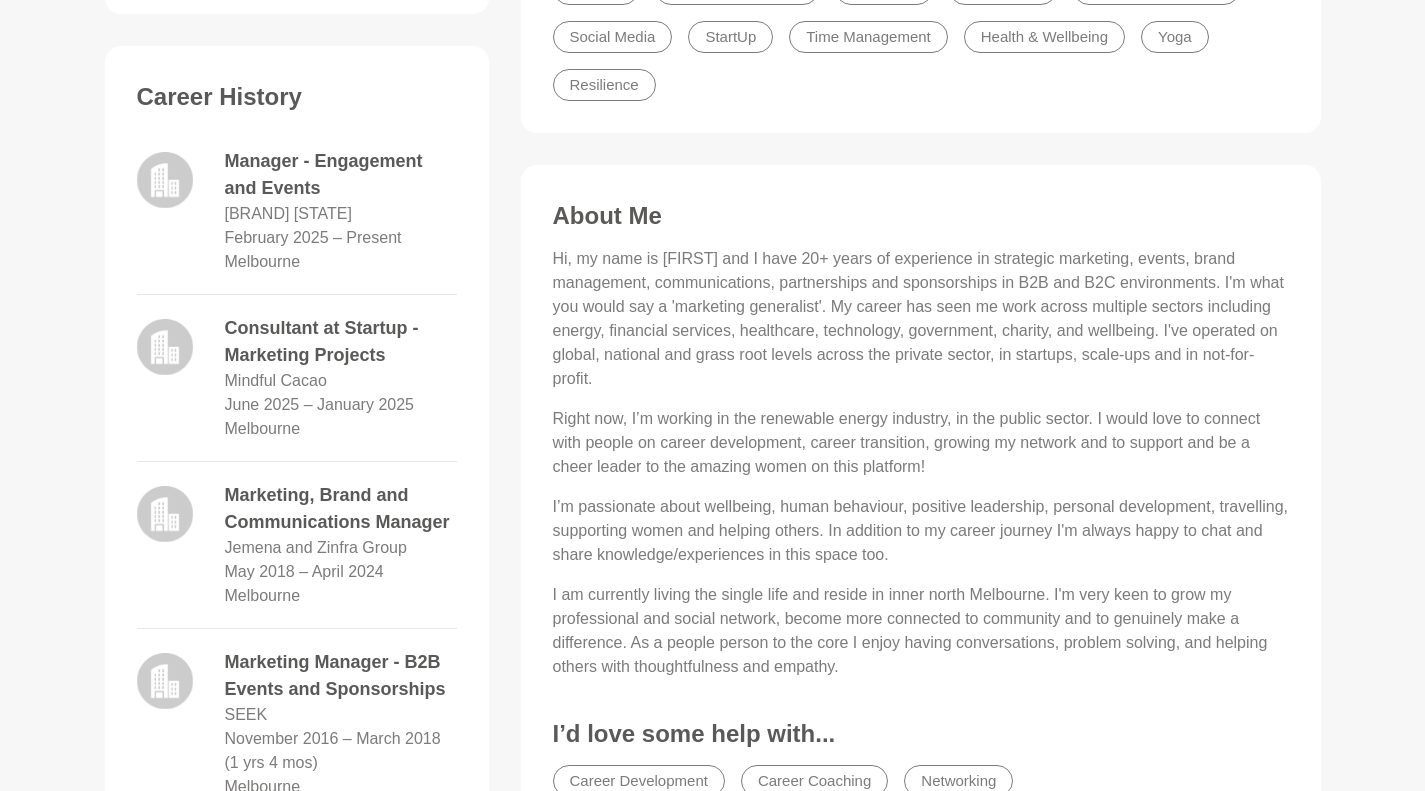 scroll, scrollTop: 843, scrollLeft: 0, axis: vertical 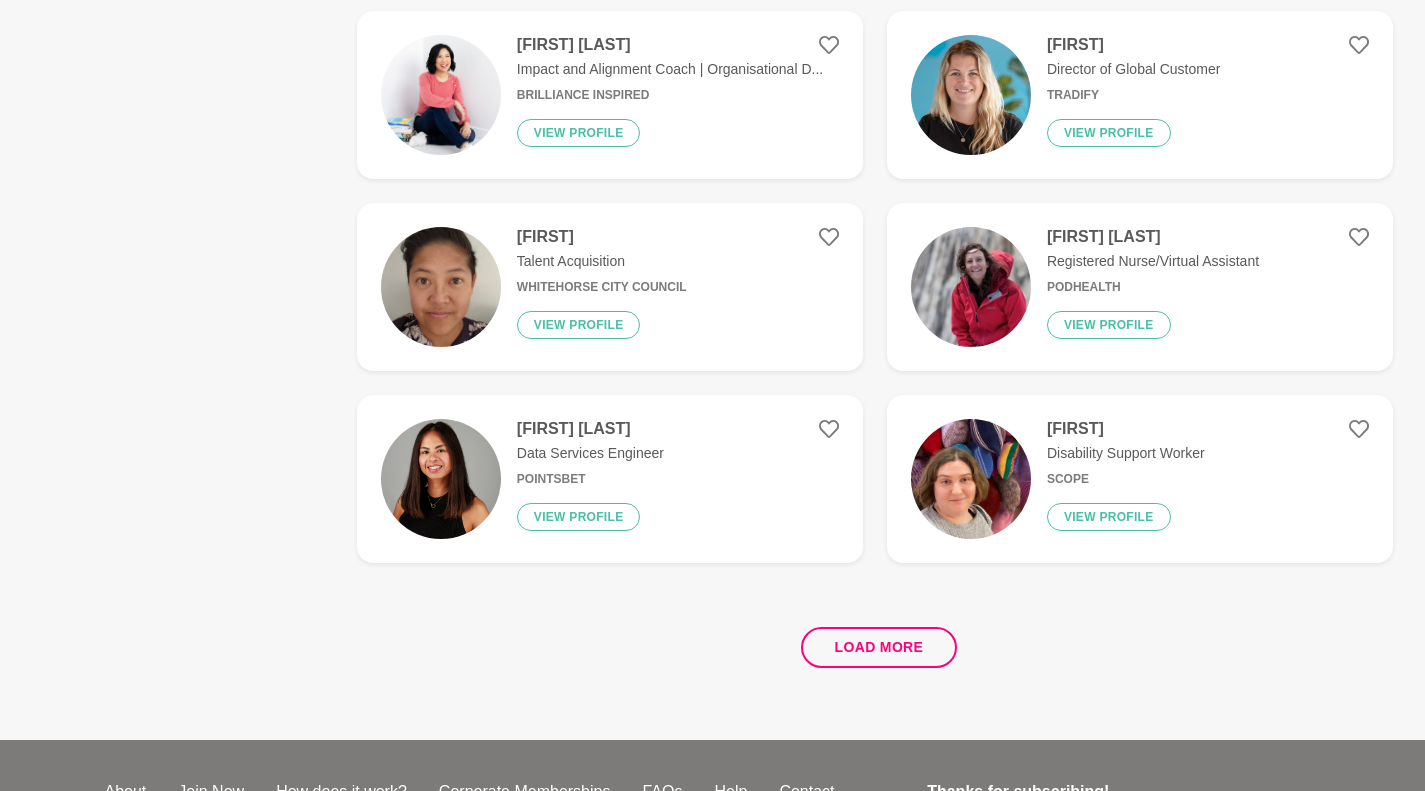 click on "Load more" at bounding box center [879, 647] 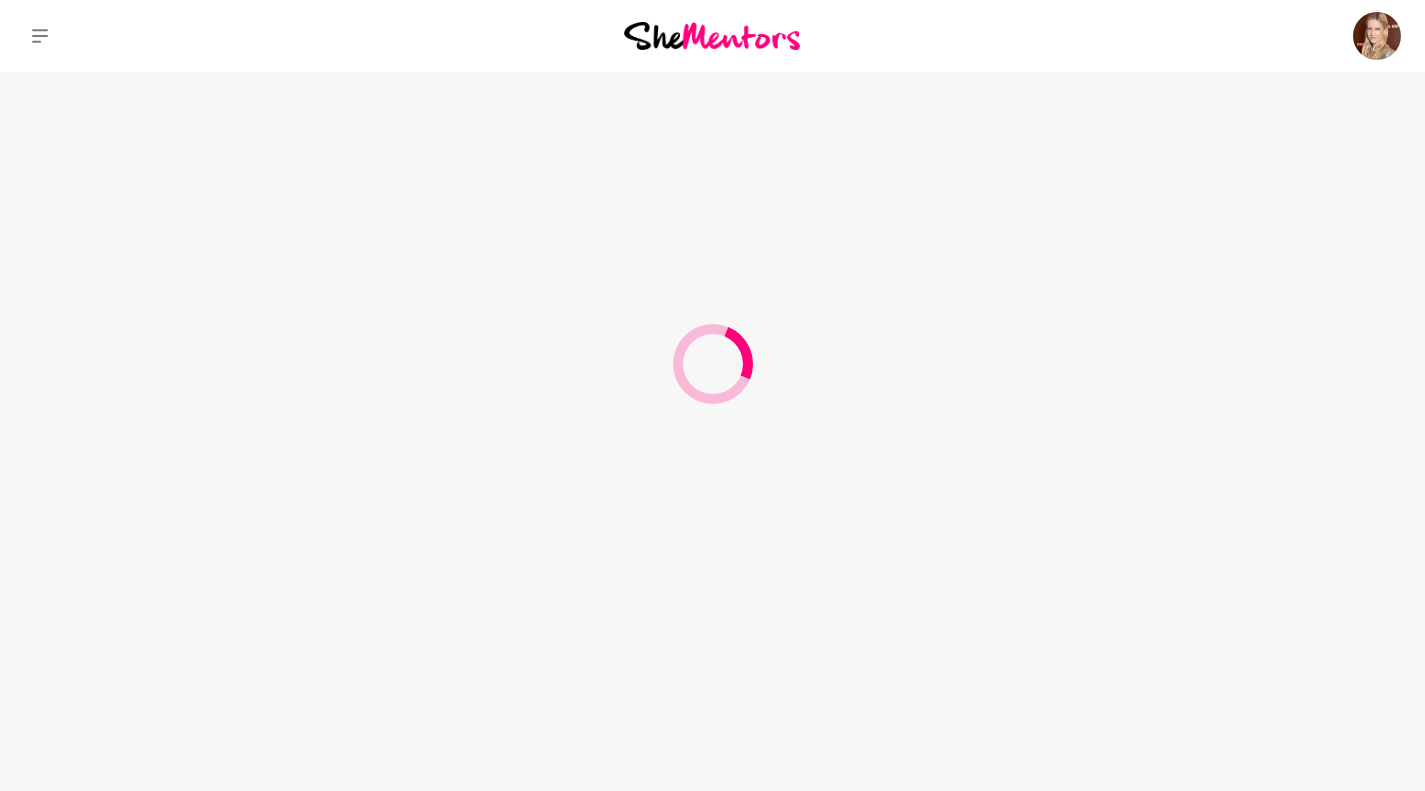 scroll, scrollTop: 0, scrollLeft: 0, axis: both 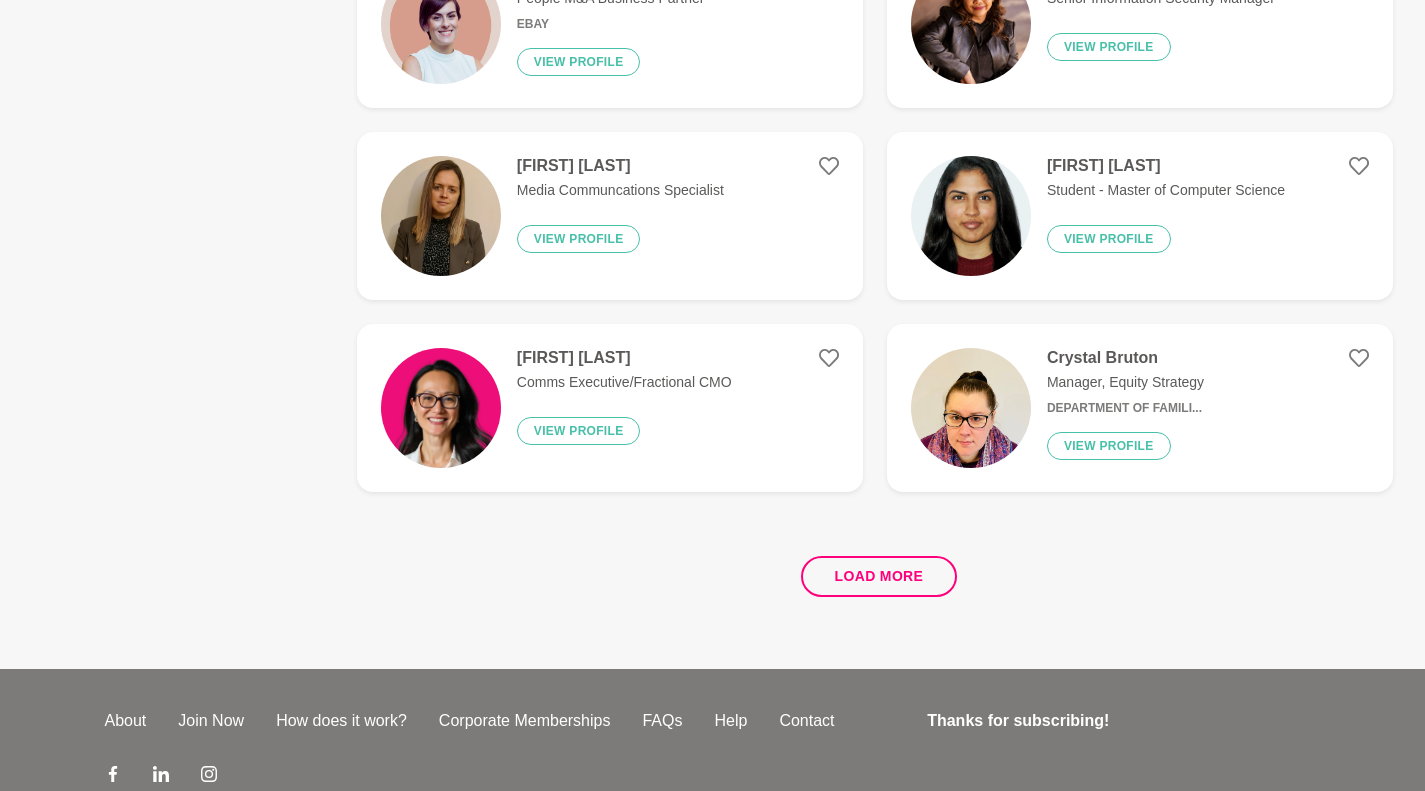 click on "Load more" at bounding box center [879, 576] 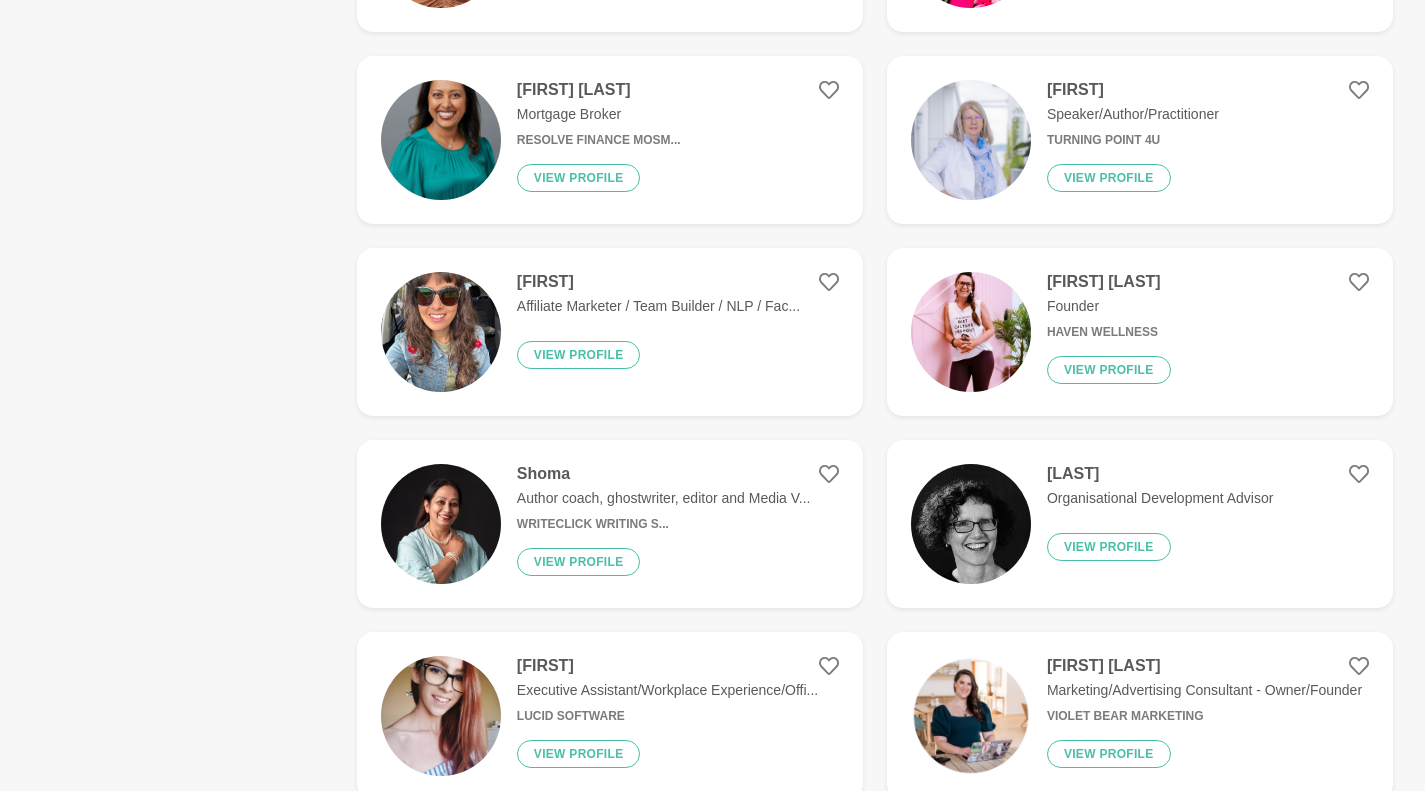 scroll, scrollTop: 7196, scrollLeft: 0, axis: vertical 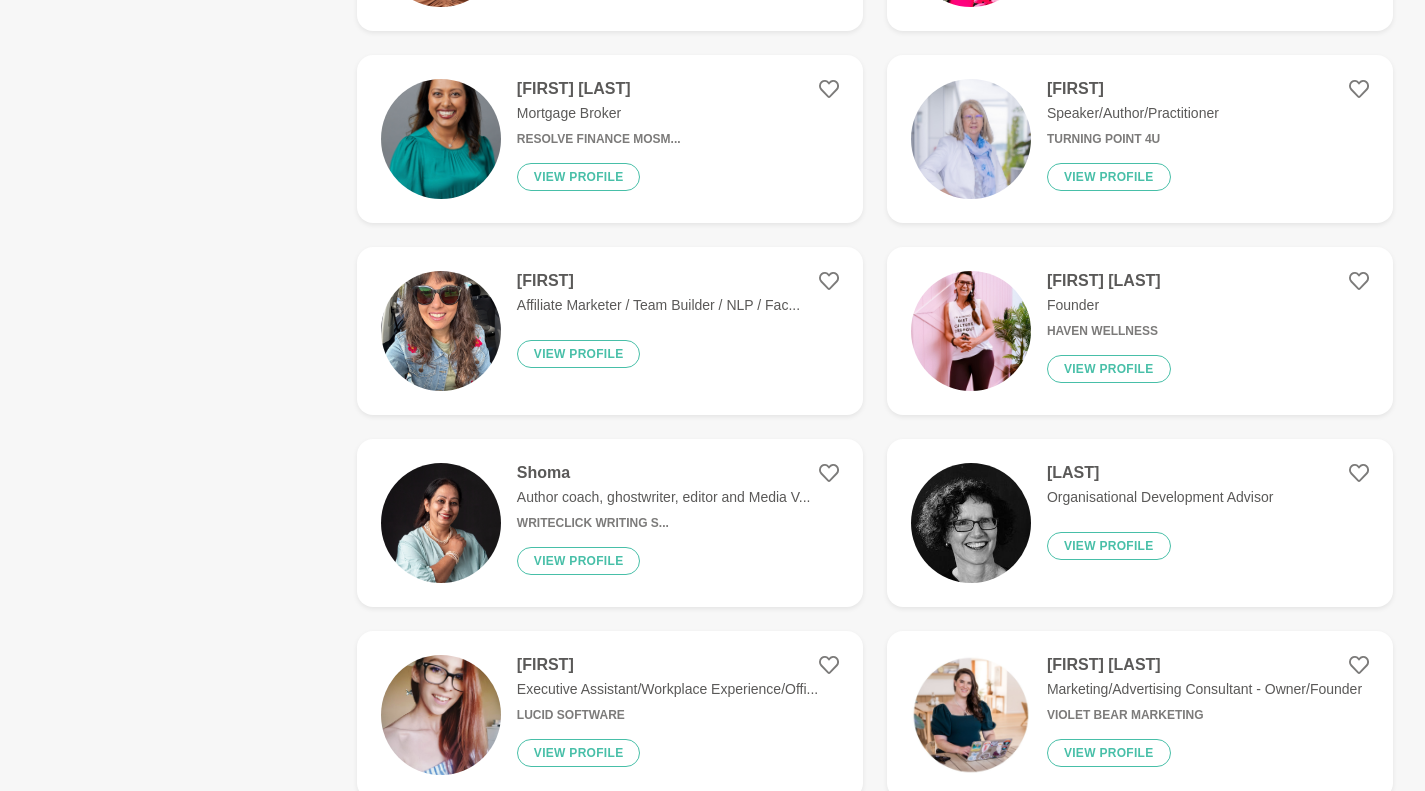 click on "Marketing/Advertising Consultant - Owner/Founder" at bounding box center (1204, 689) 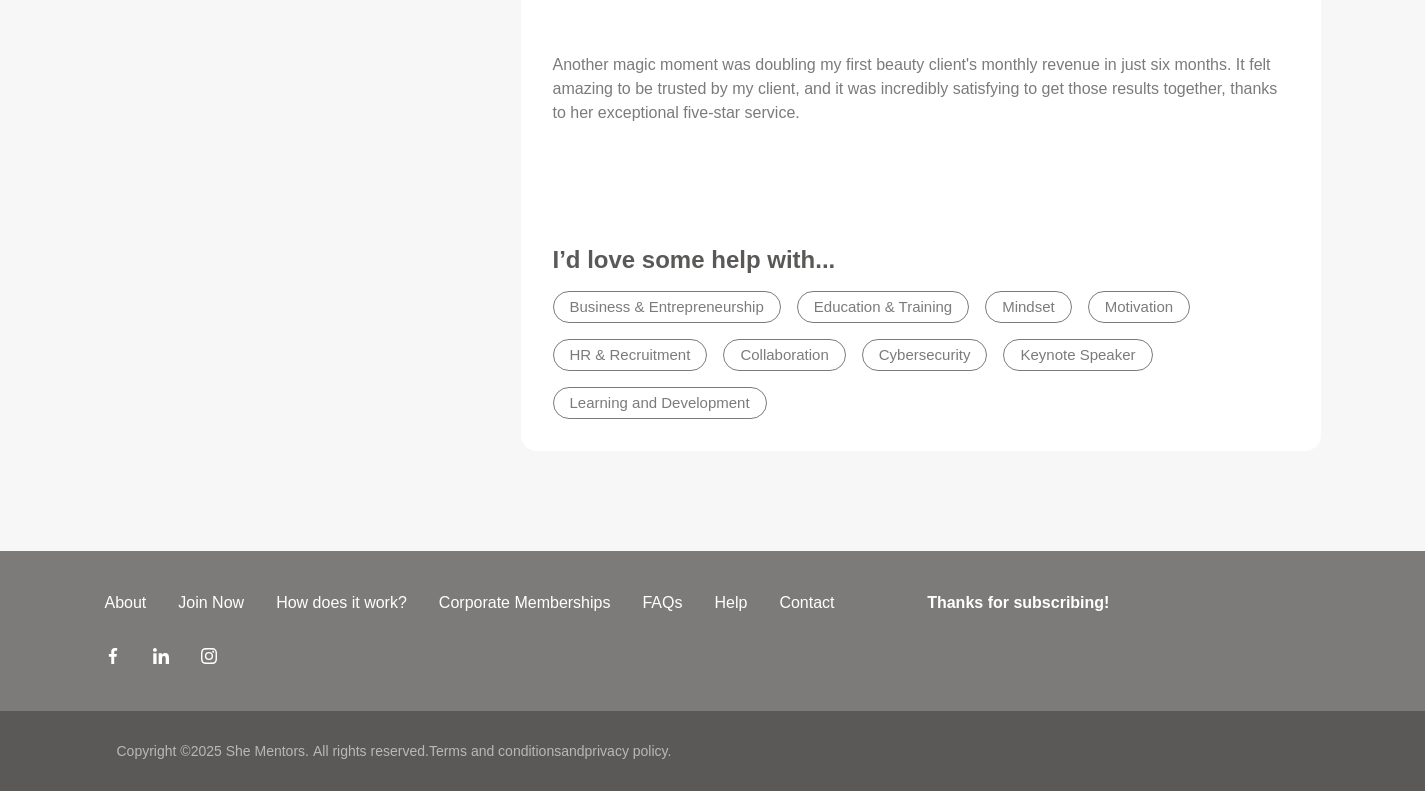 scroll, scrollTop: 0, scrollLeft: 0, axis: both 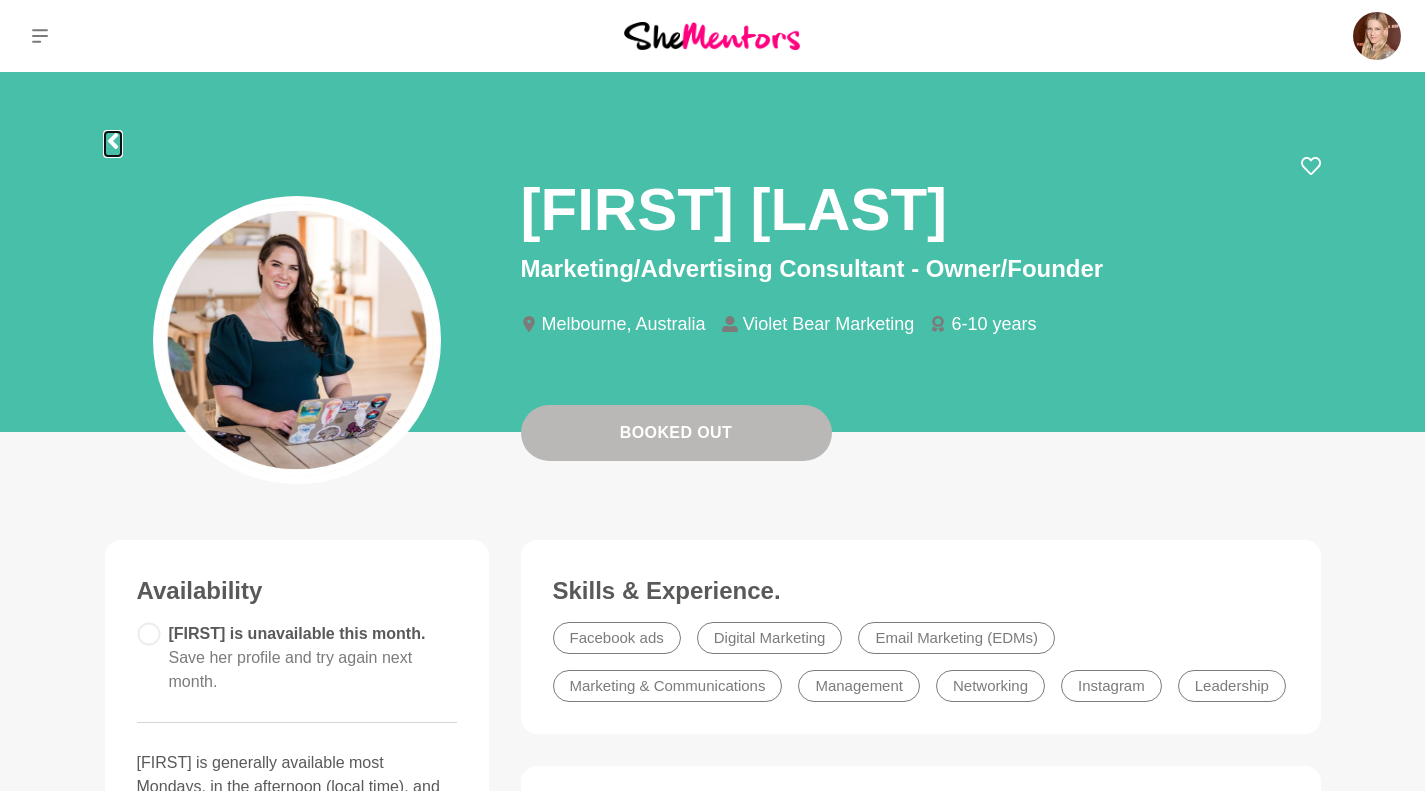 click 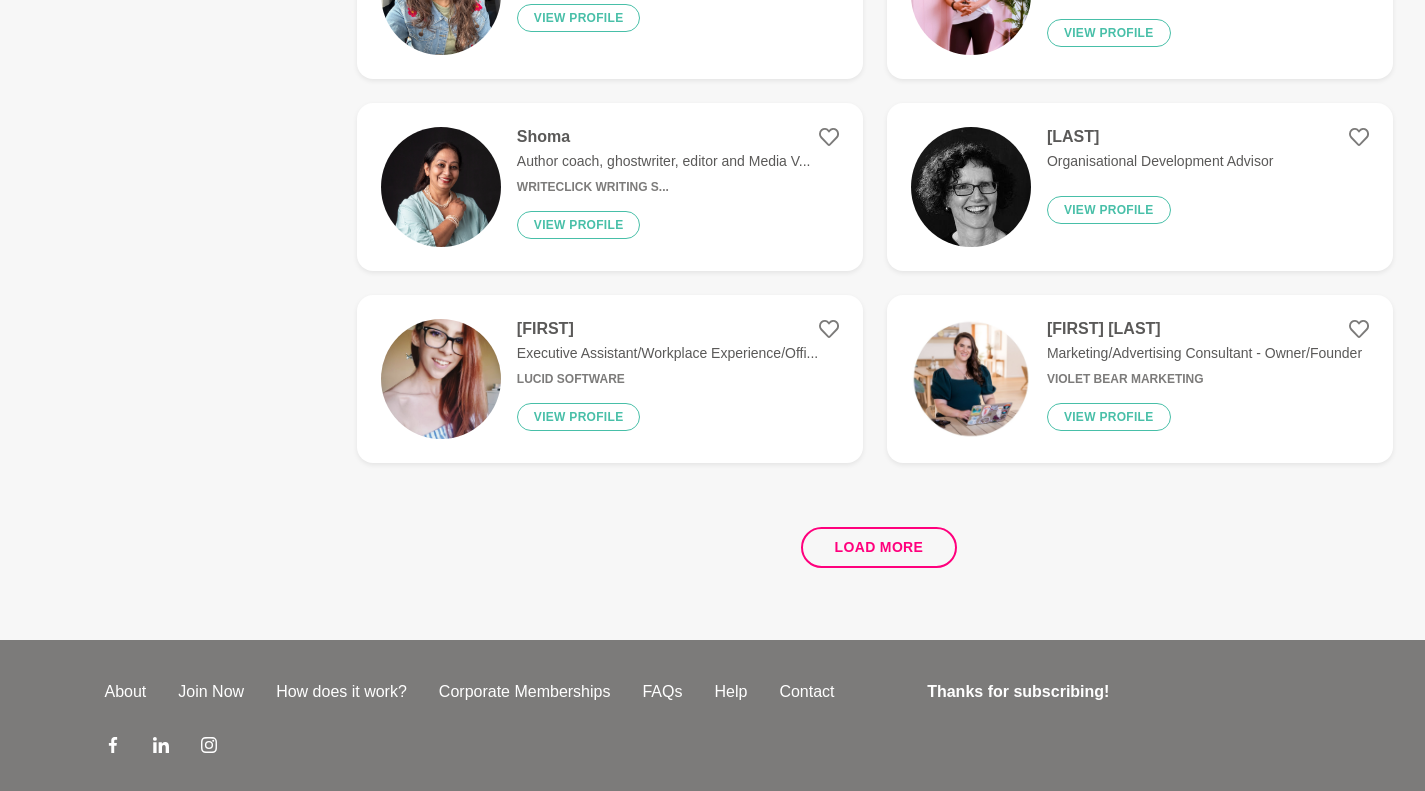 scroll, scrollTop: 3691, scrollLeft: 0, axis: vertical 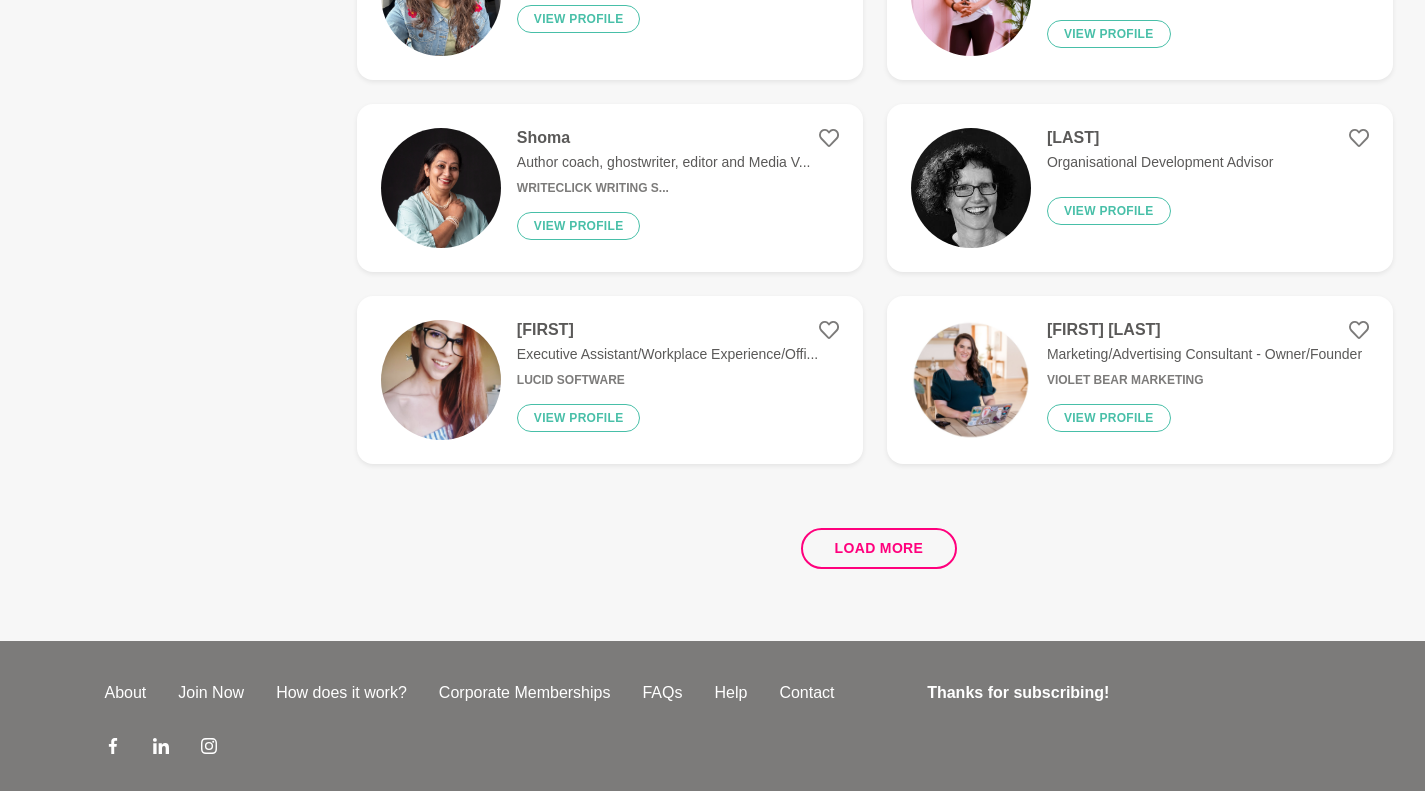 click on "Load more" at bounding box center [879, 548] 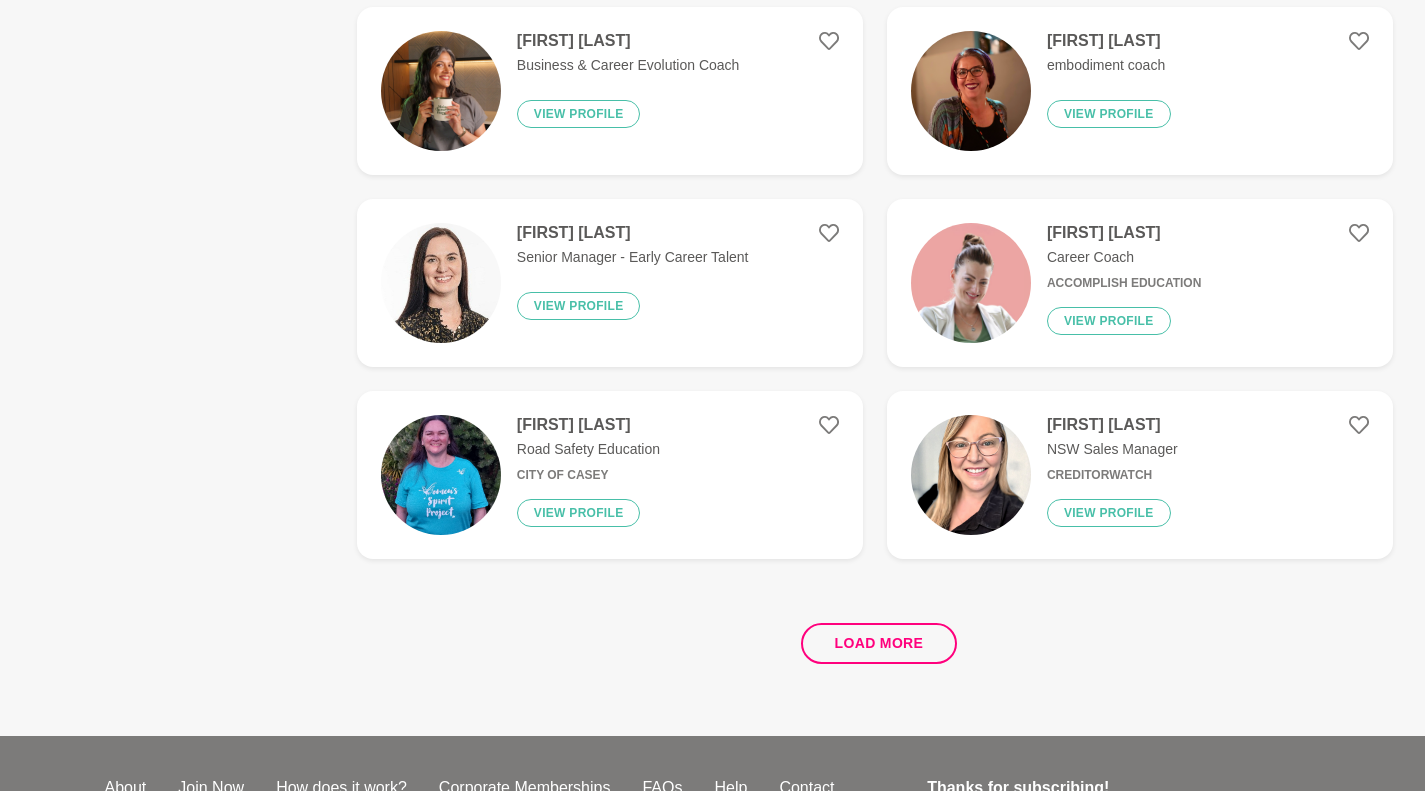 scroll, scrollTop: 7453, scrollLeft: 0, axis: vertical 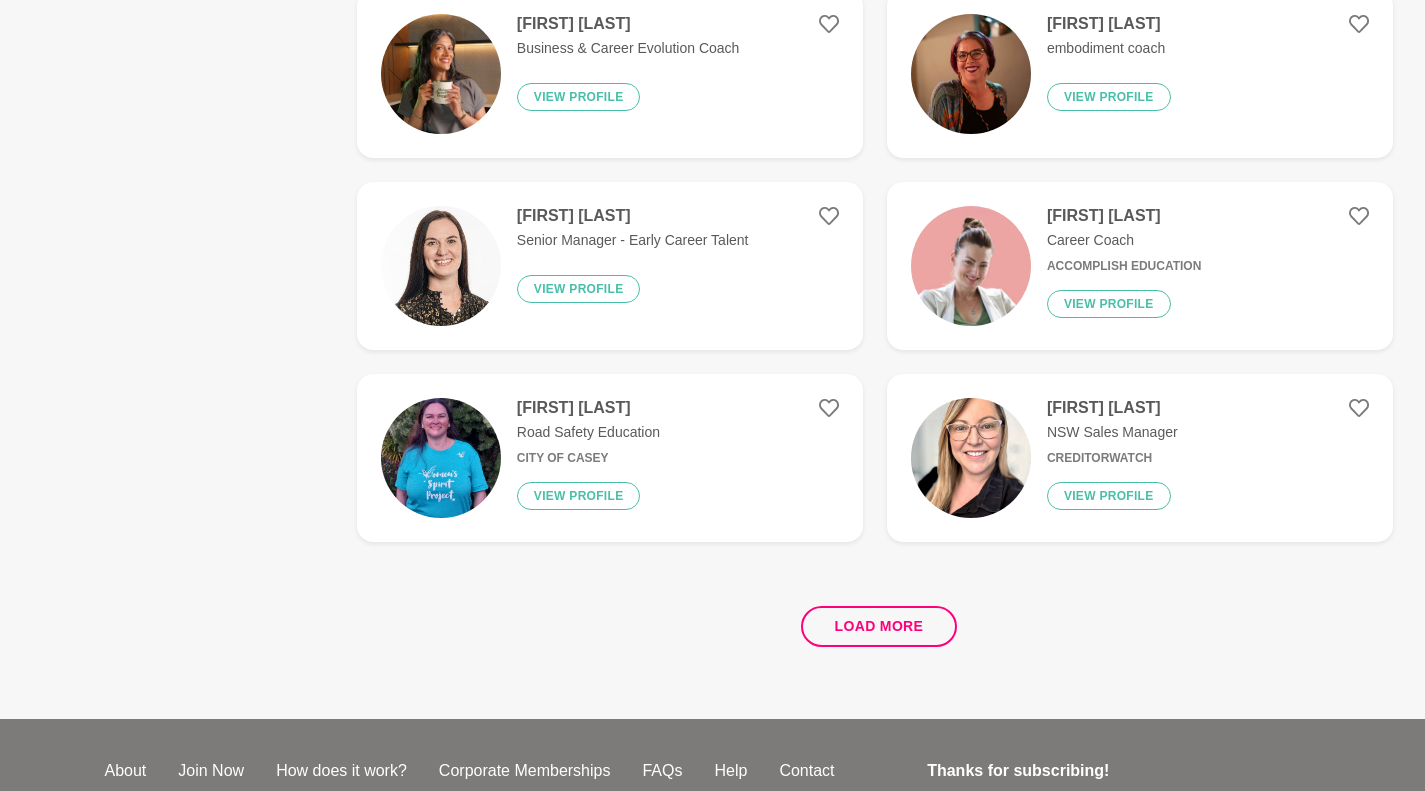 click on "Load more" at bounding box center (879, 626) 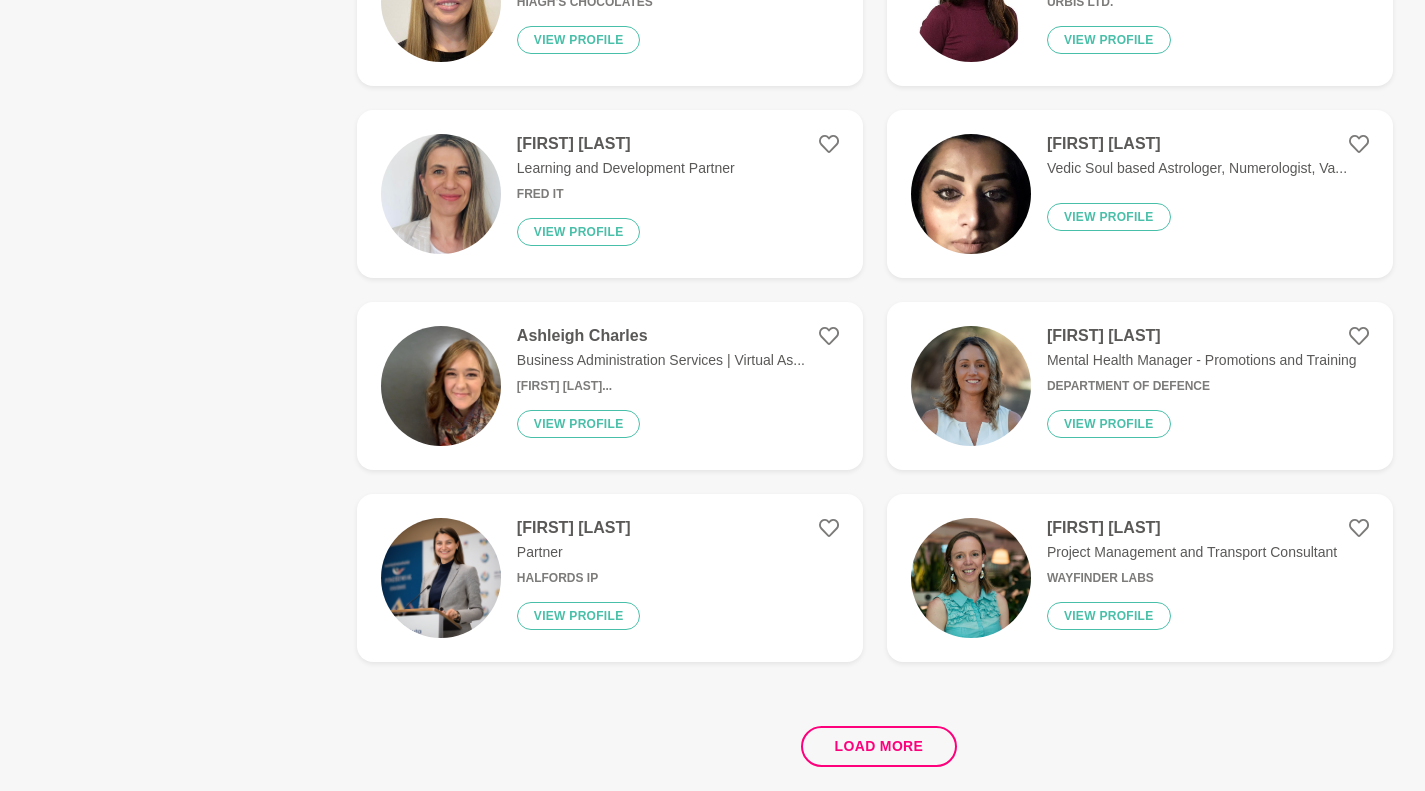 scroll, scrollTop: 11474, scrollLeft: 0, axis: vertical 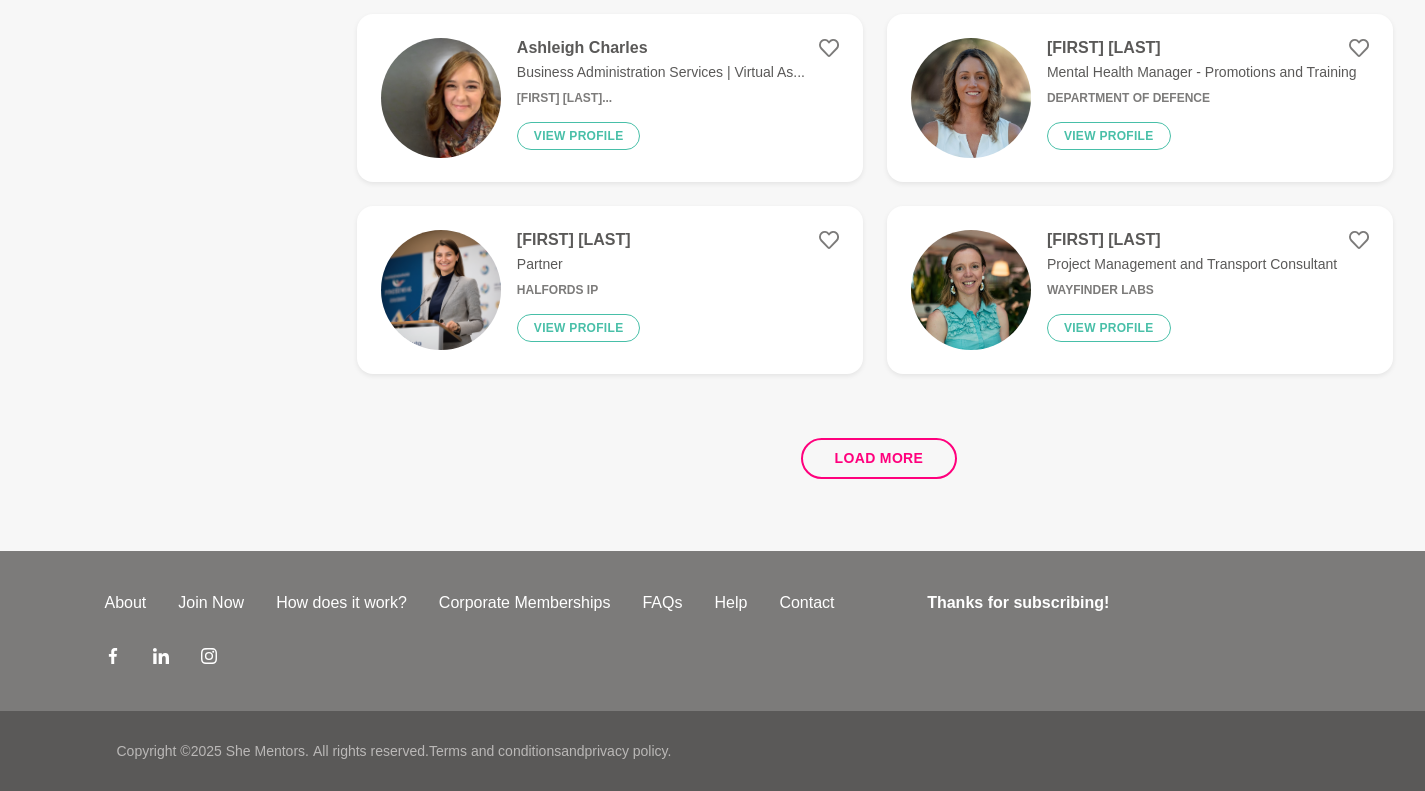 click on "Load more" at bounding box center [879, 458] 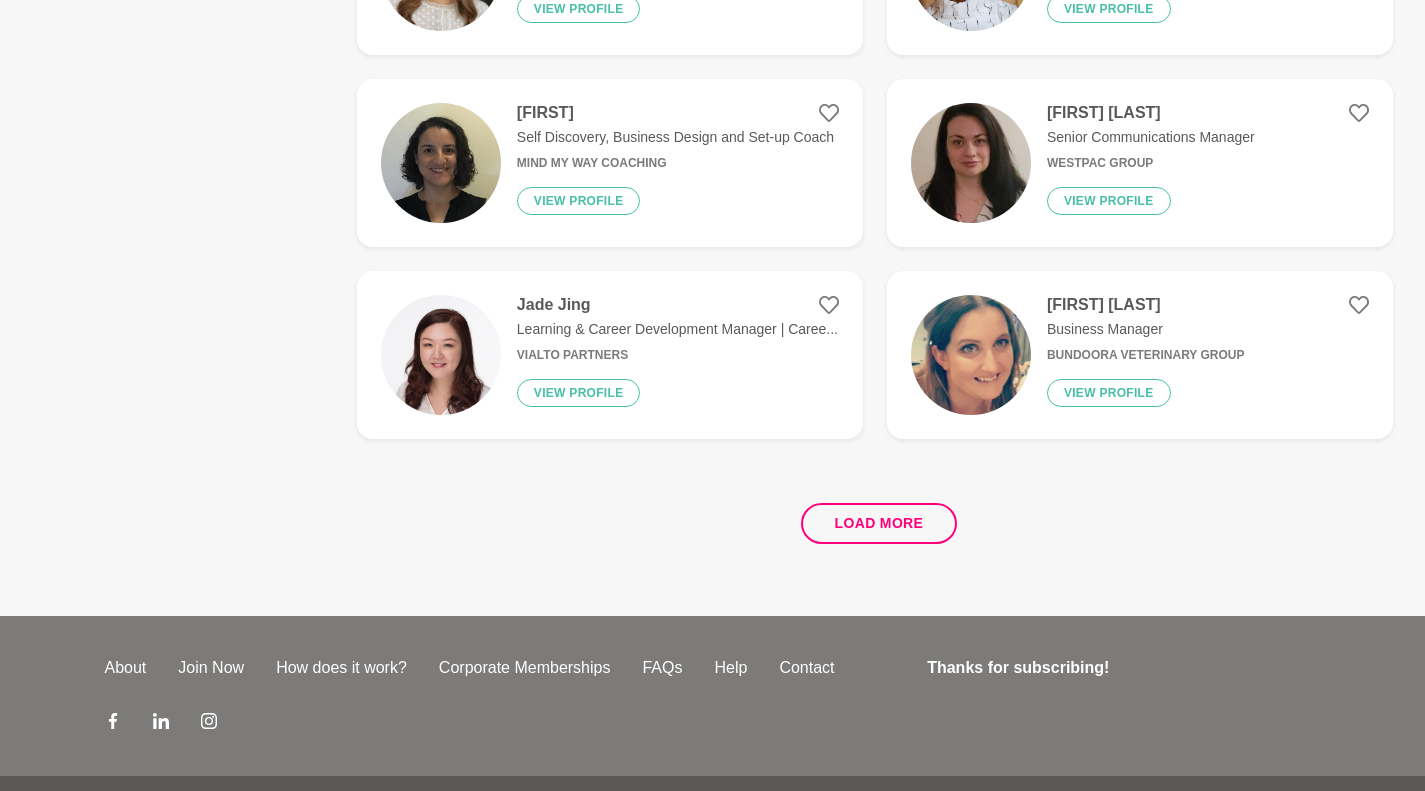scroll, scrollTop: 15263, scrollLeft: 0, axis: vertical 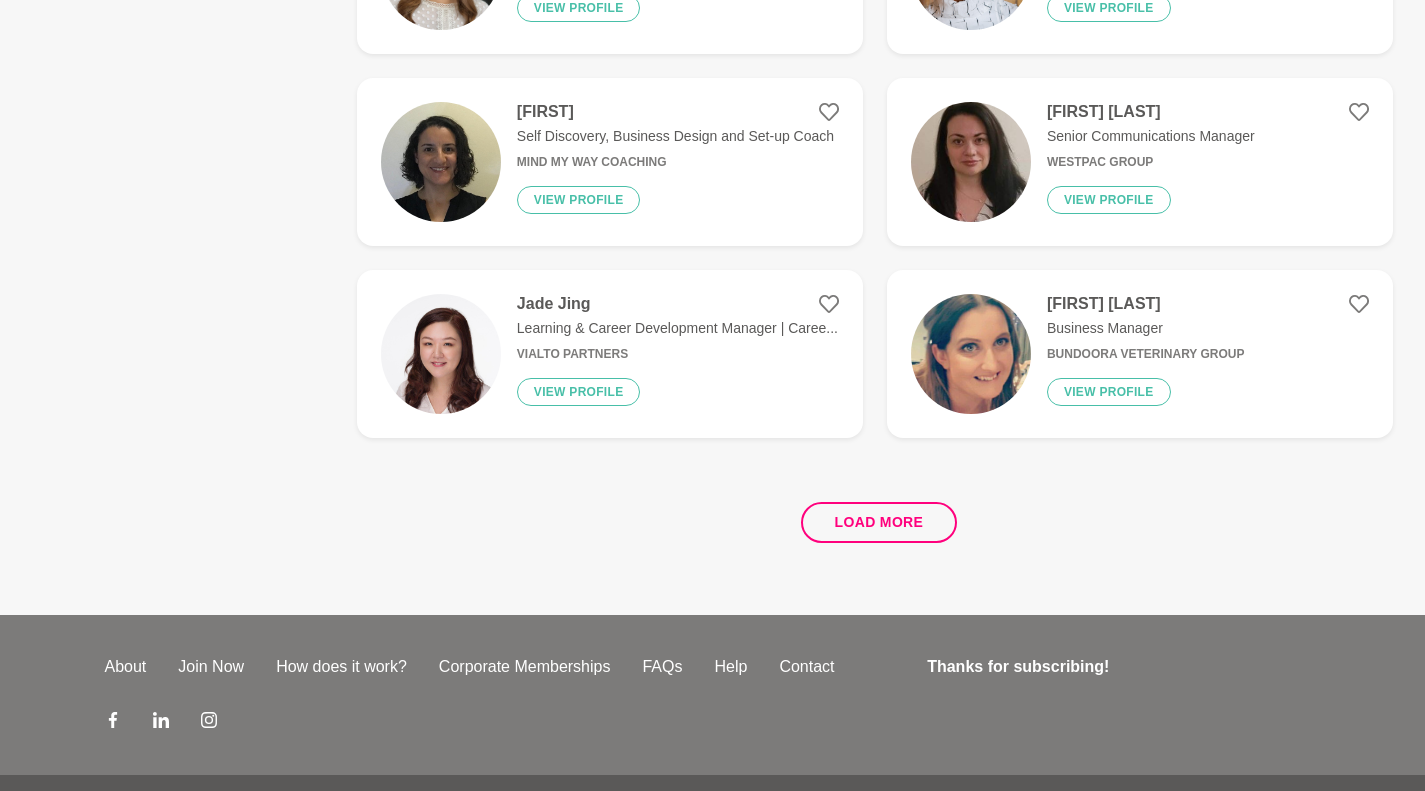 click on "Load more" at bounding box center (875, 514) 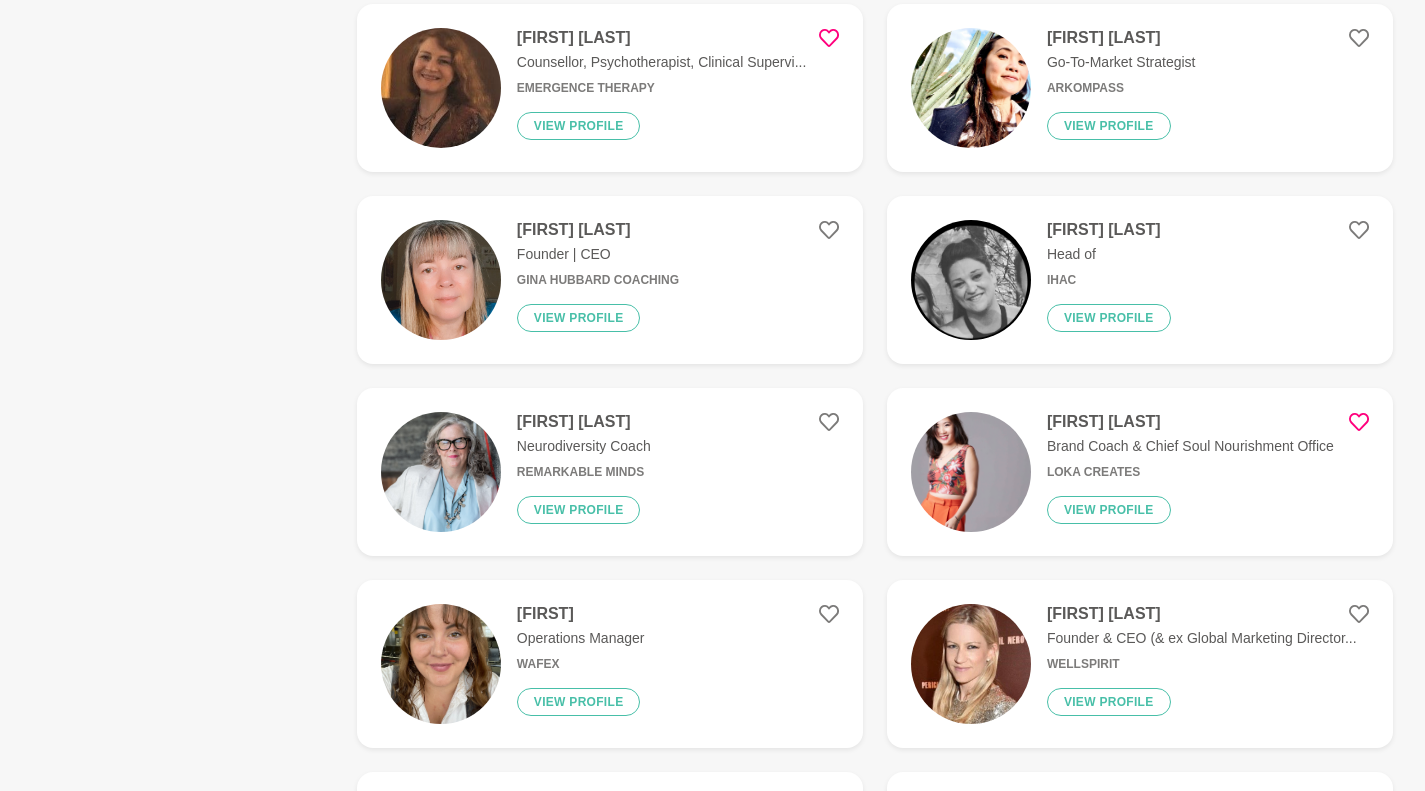 scroll, scrollTop: 16890, scrollLeft: 0, axis: vertical 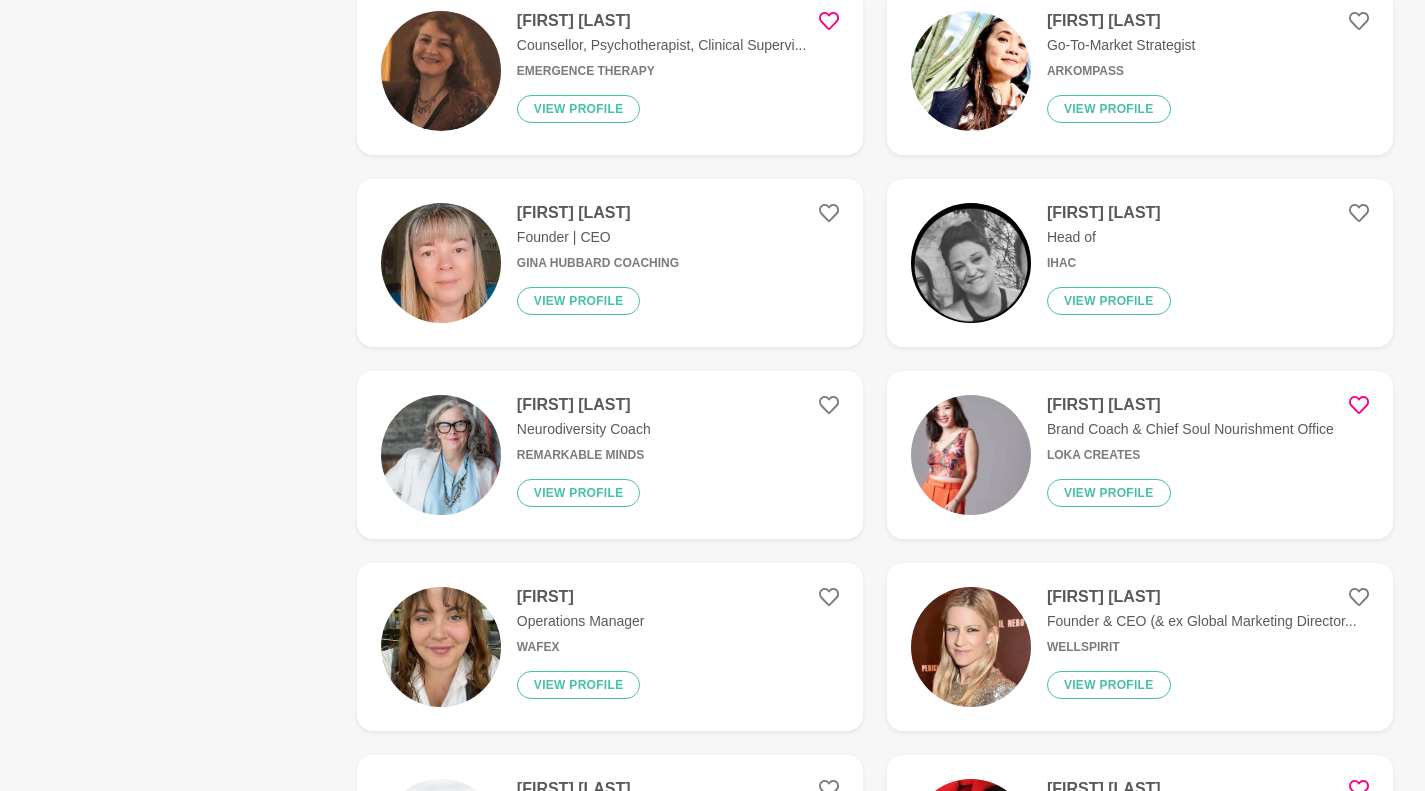 click on "LOKA Creates" at bounding box center (1190, 455) 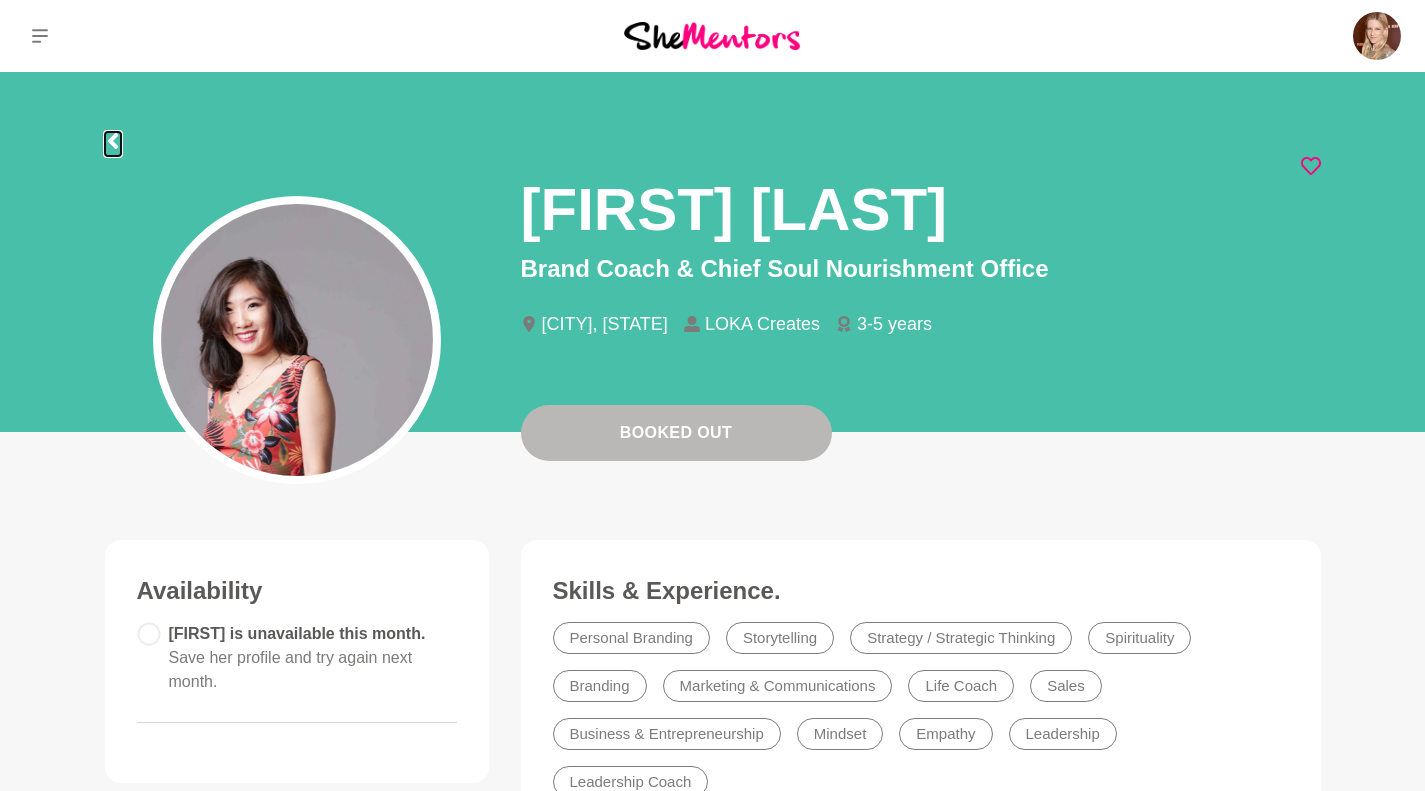 click 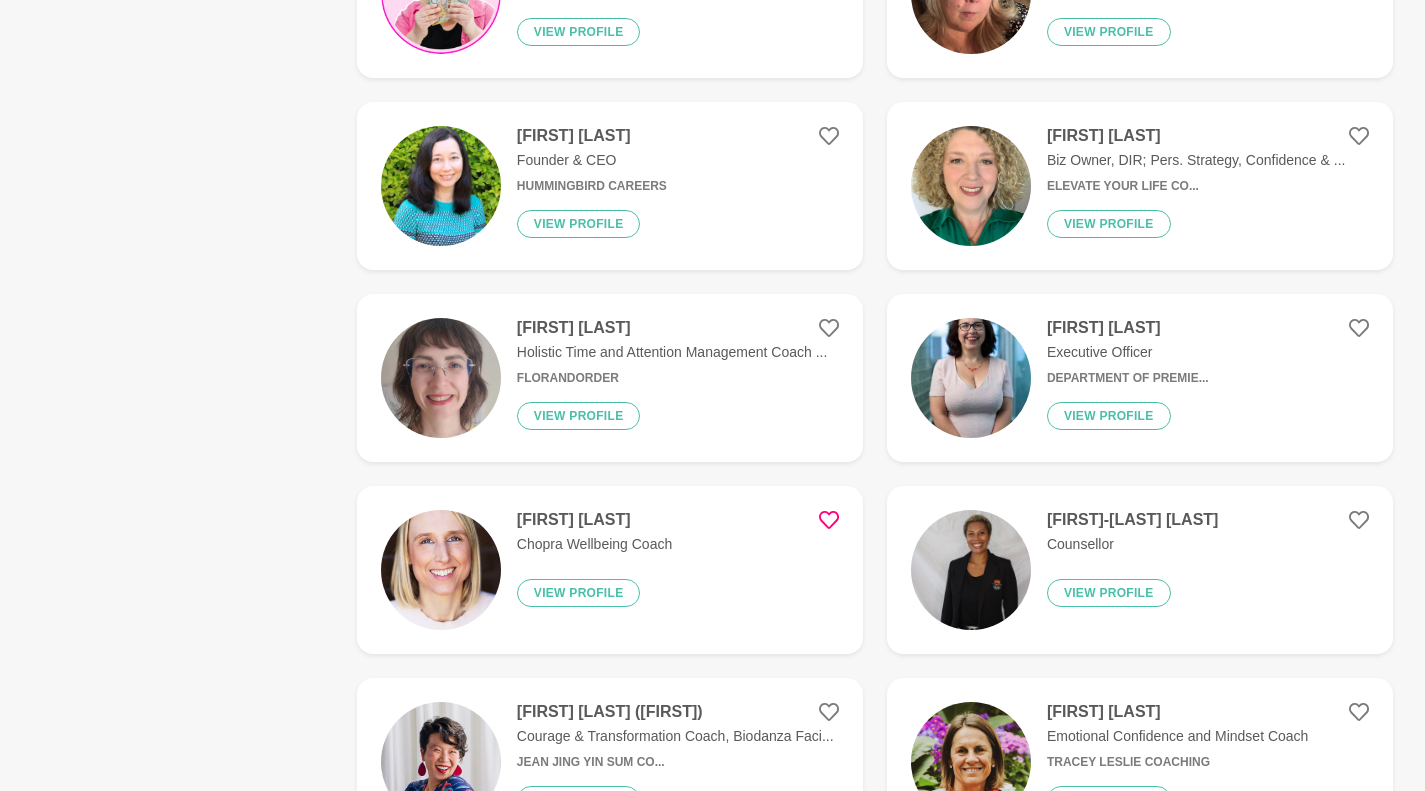 scroll, scrollTop: 3768, scrollLeft: 0, axis: vertical 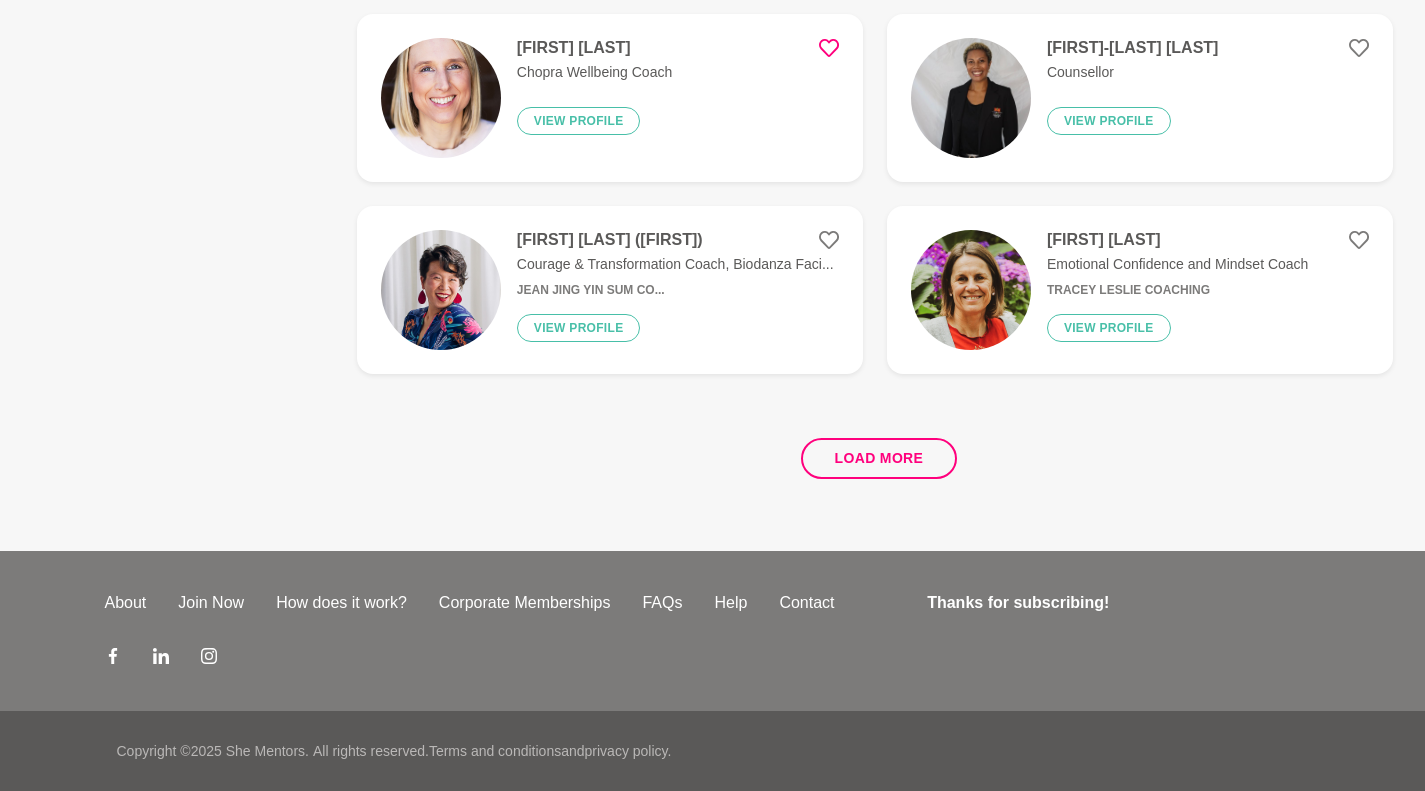 click on "Load more" at bounding box center [879, 458] 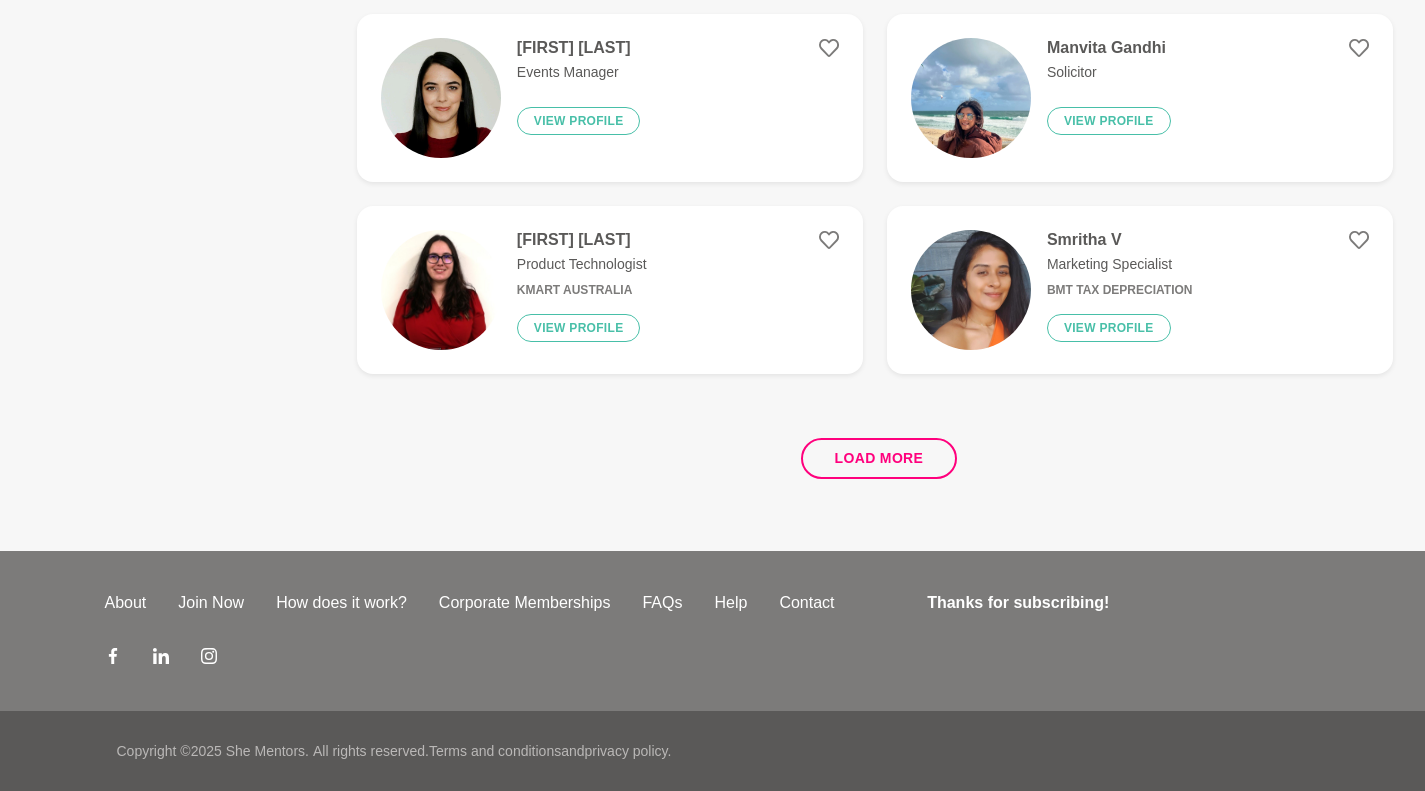 scroll, scrollTop: 0, scrollLeft: 0, axis: both 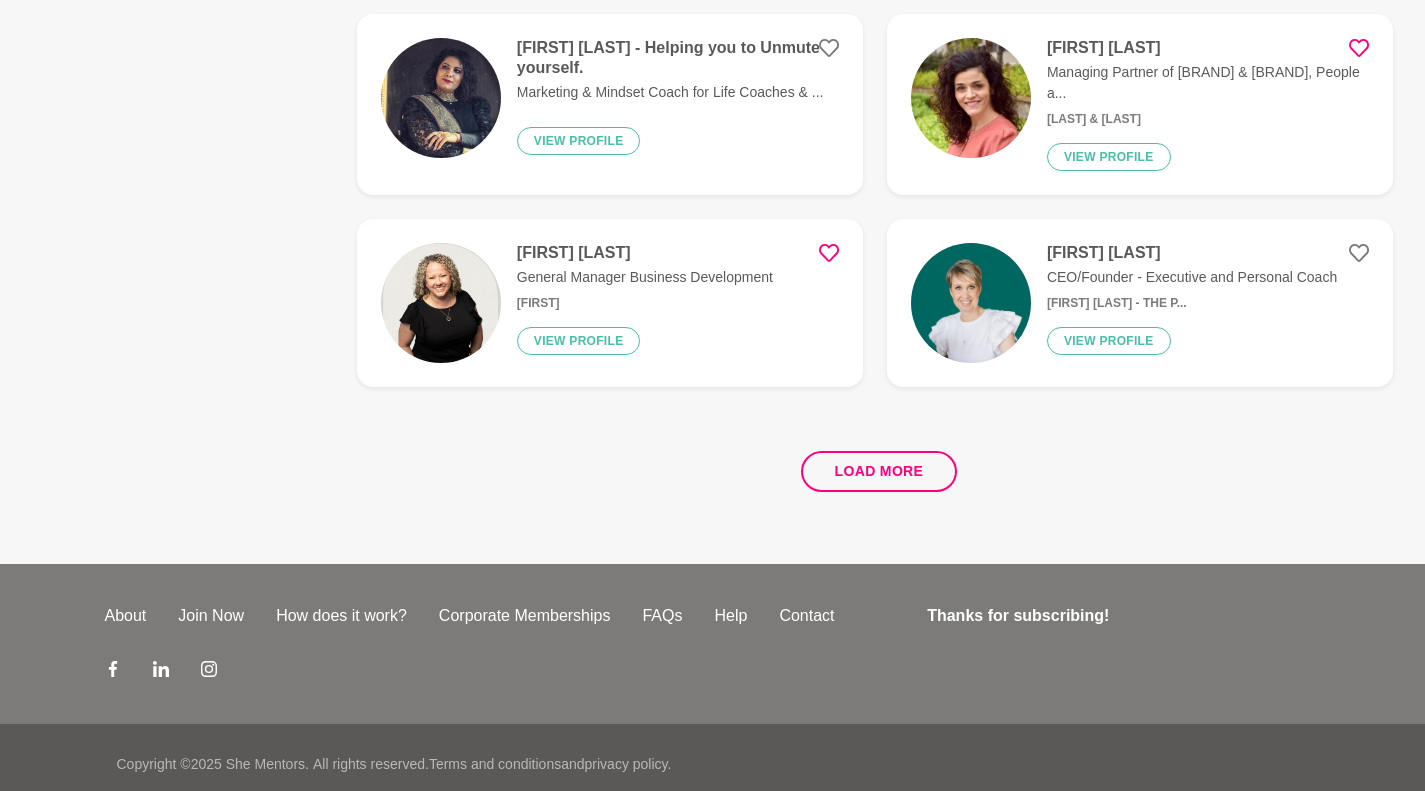 click on "Load more" at bounding box center (879, 471) 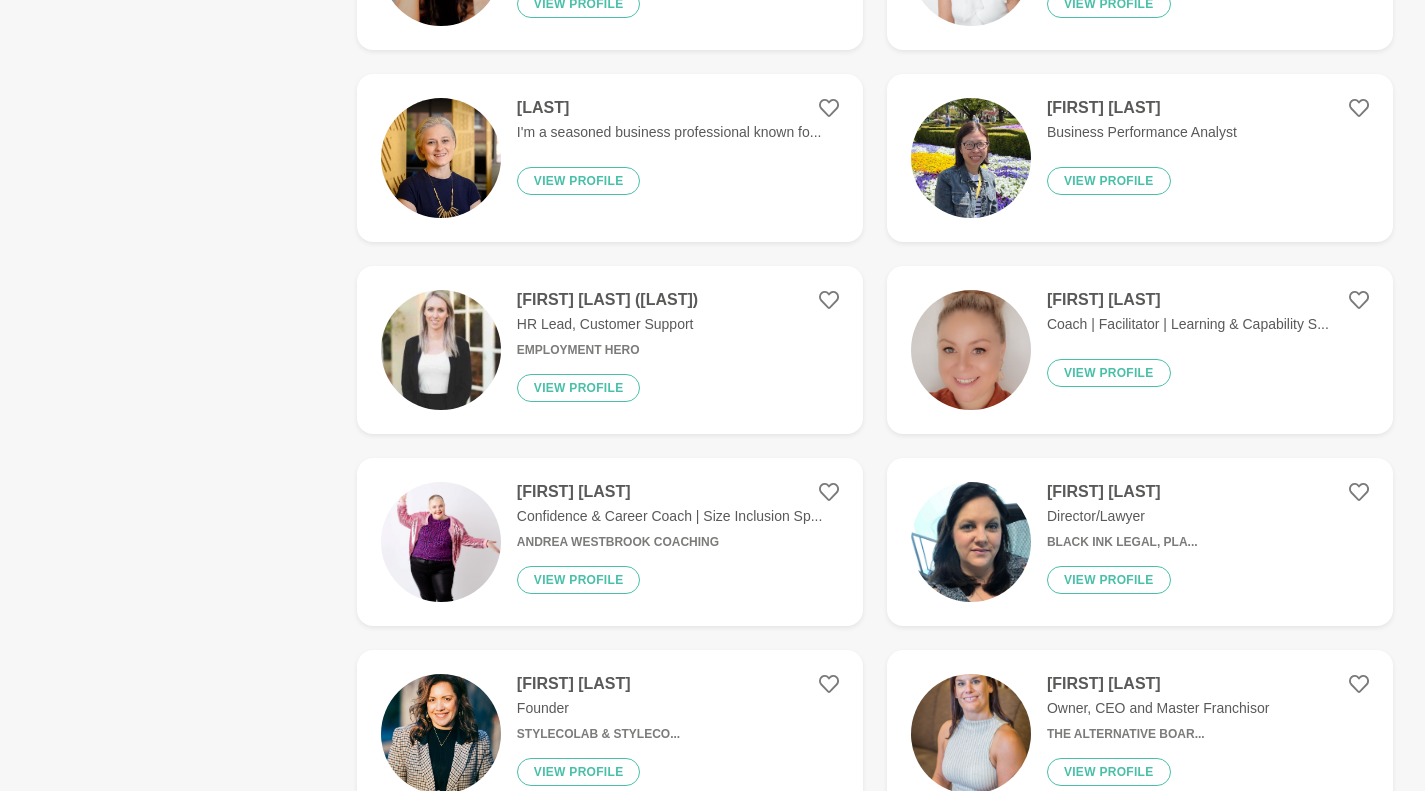 scroll, scrollTop: 3768, scrollLeft: 0, axis: vertical 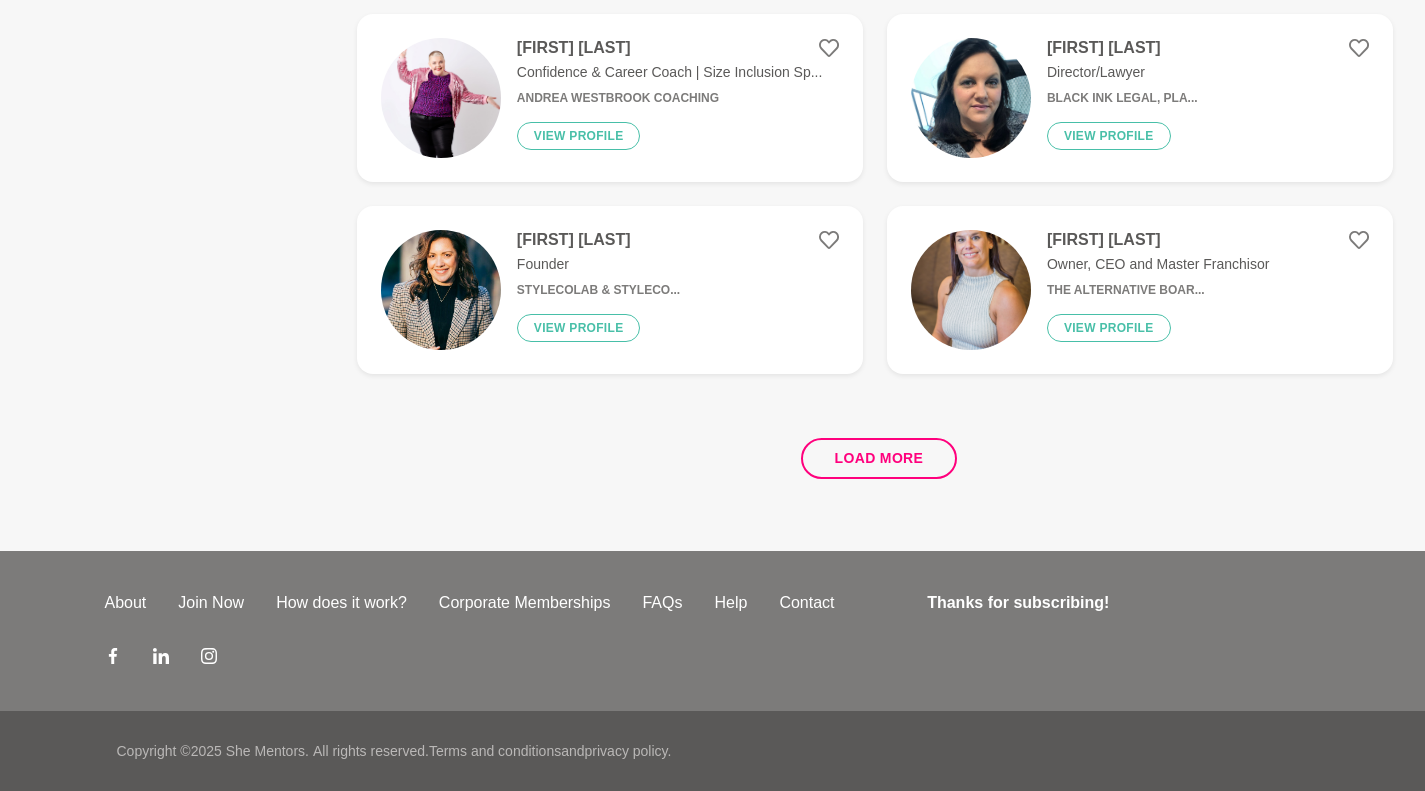 click on "Load more" at bounding box center [879, 458] 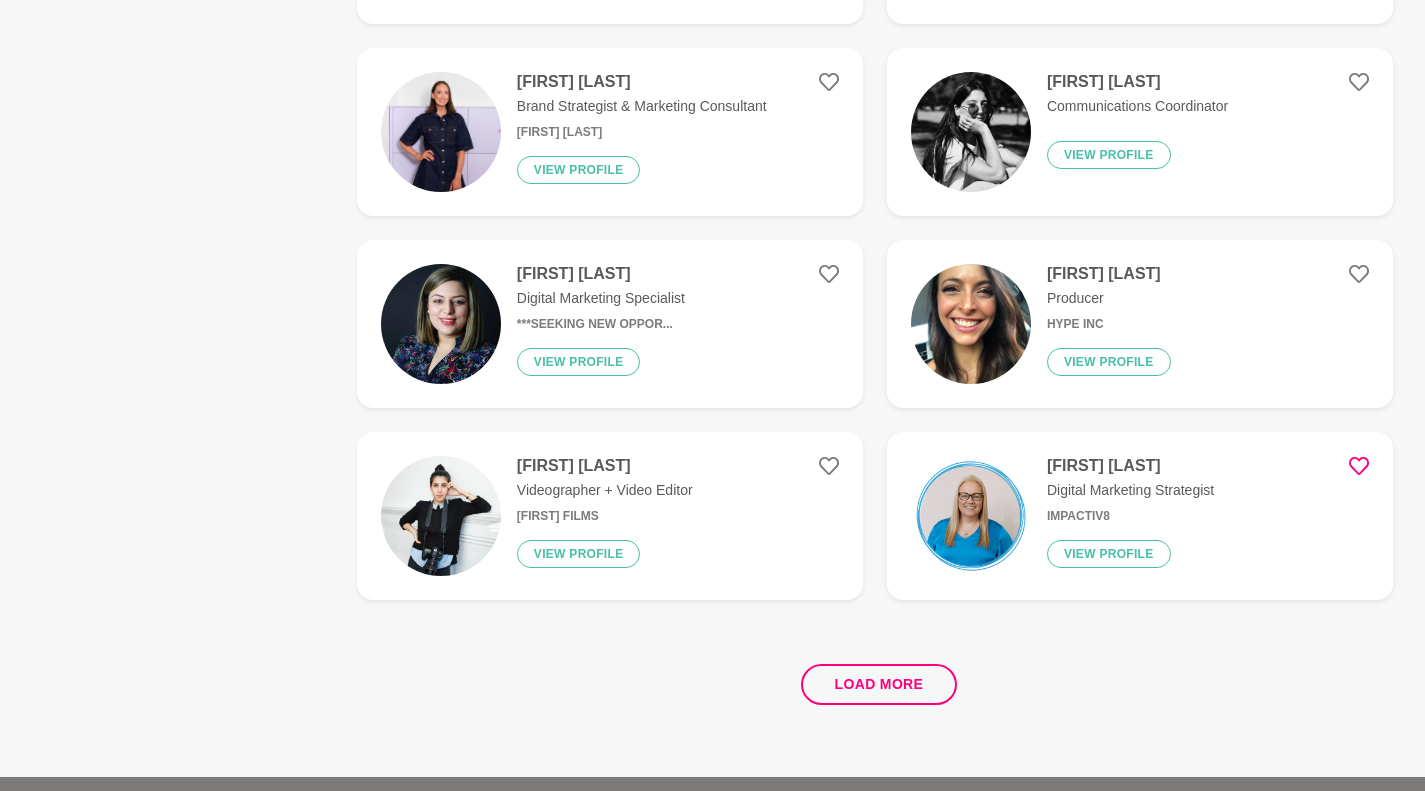 scroll, scrollTop: 7383, scrollLeft: 0, axis: vertical 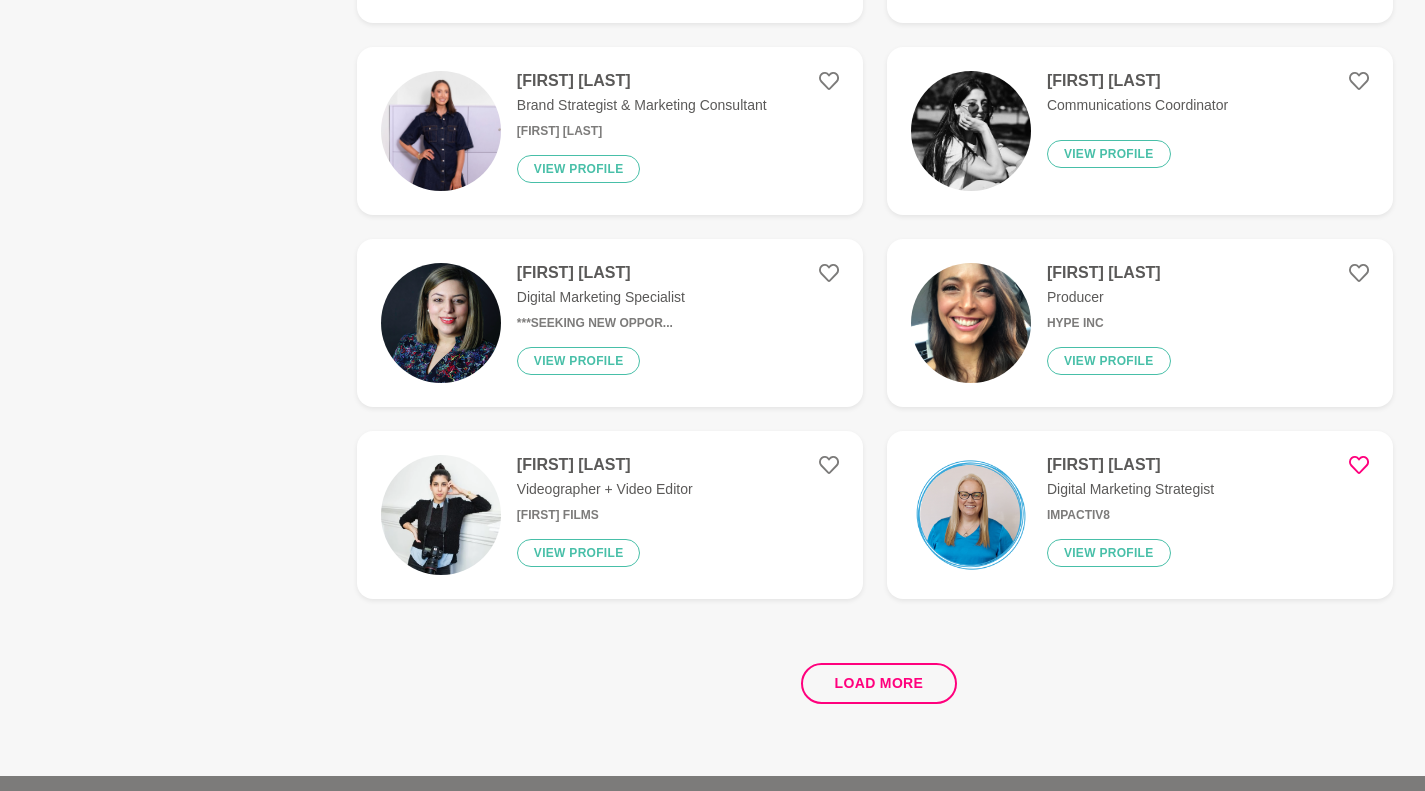 click on "[FIRST] [LAST] Digital Marketing Strategist Impactiv8 View profile" at bounding box center [1122, 515] 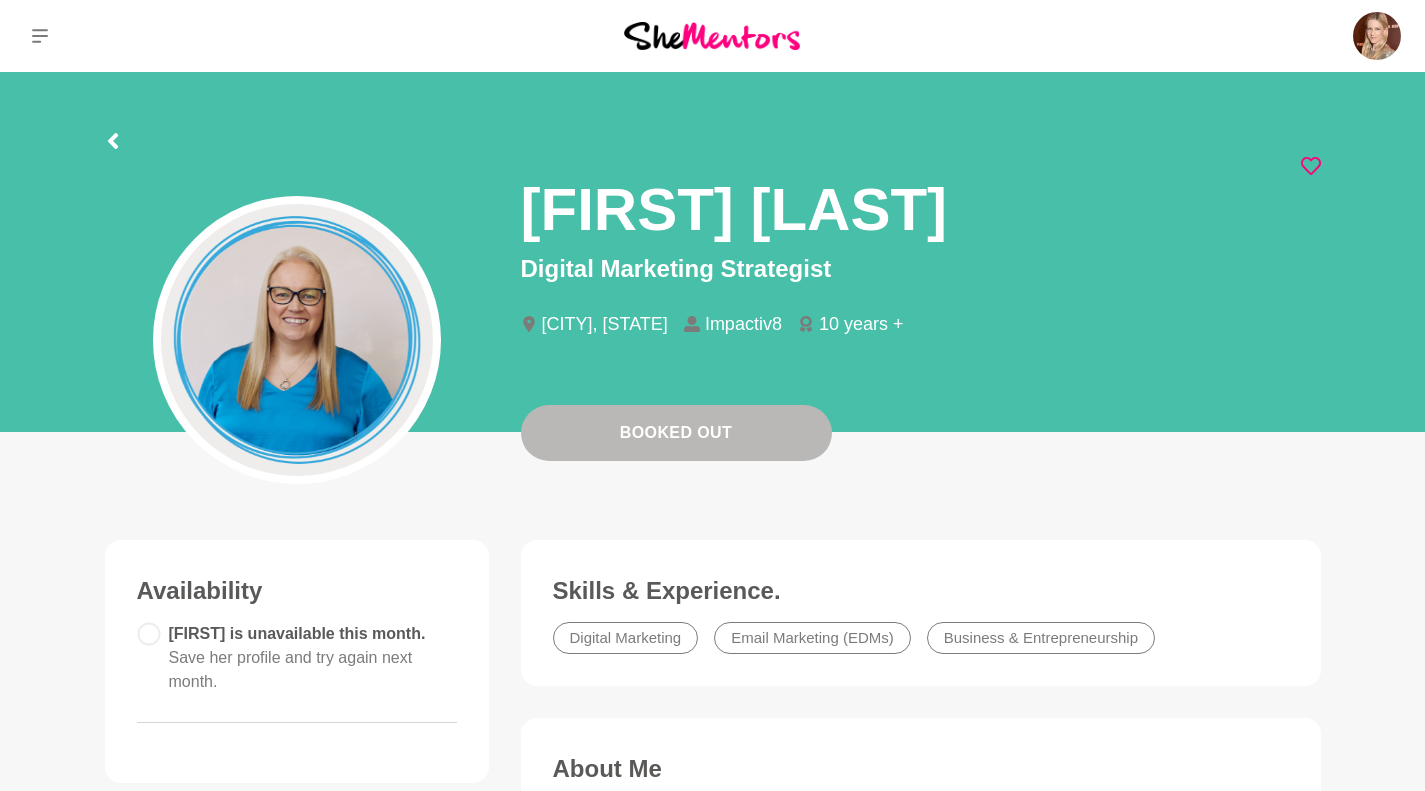 scroll, scrollTop: 1, scrollLeft: 0, axis: vertical 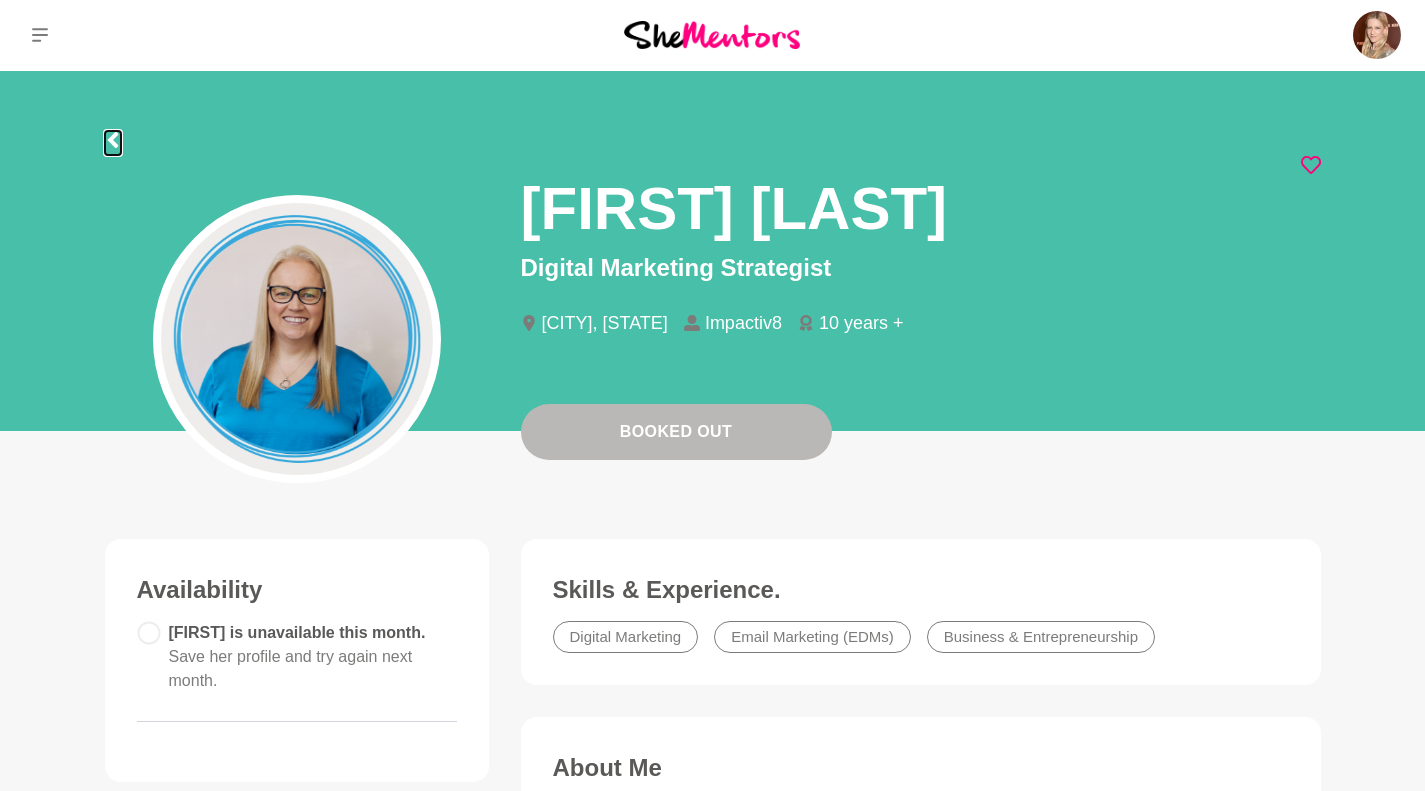 click 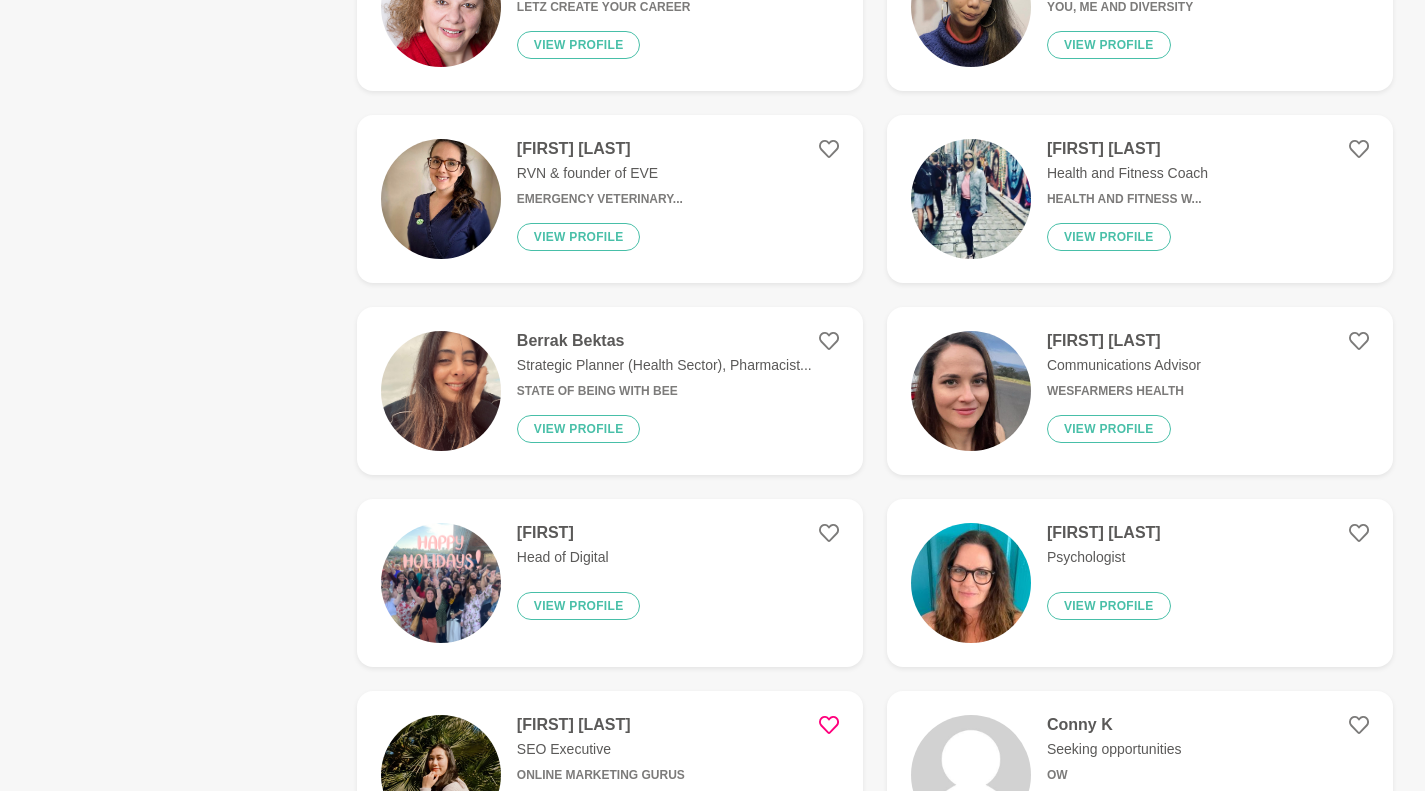 scroll, scrollTop: 0, scrollLeft: 0, axis: both 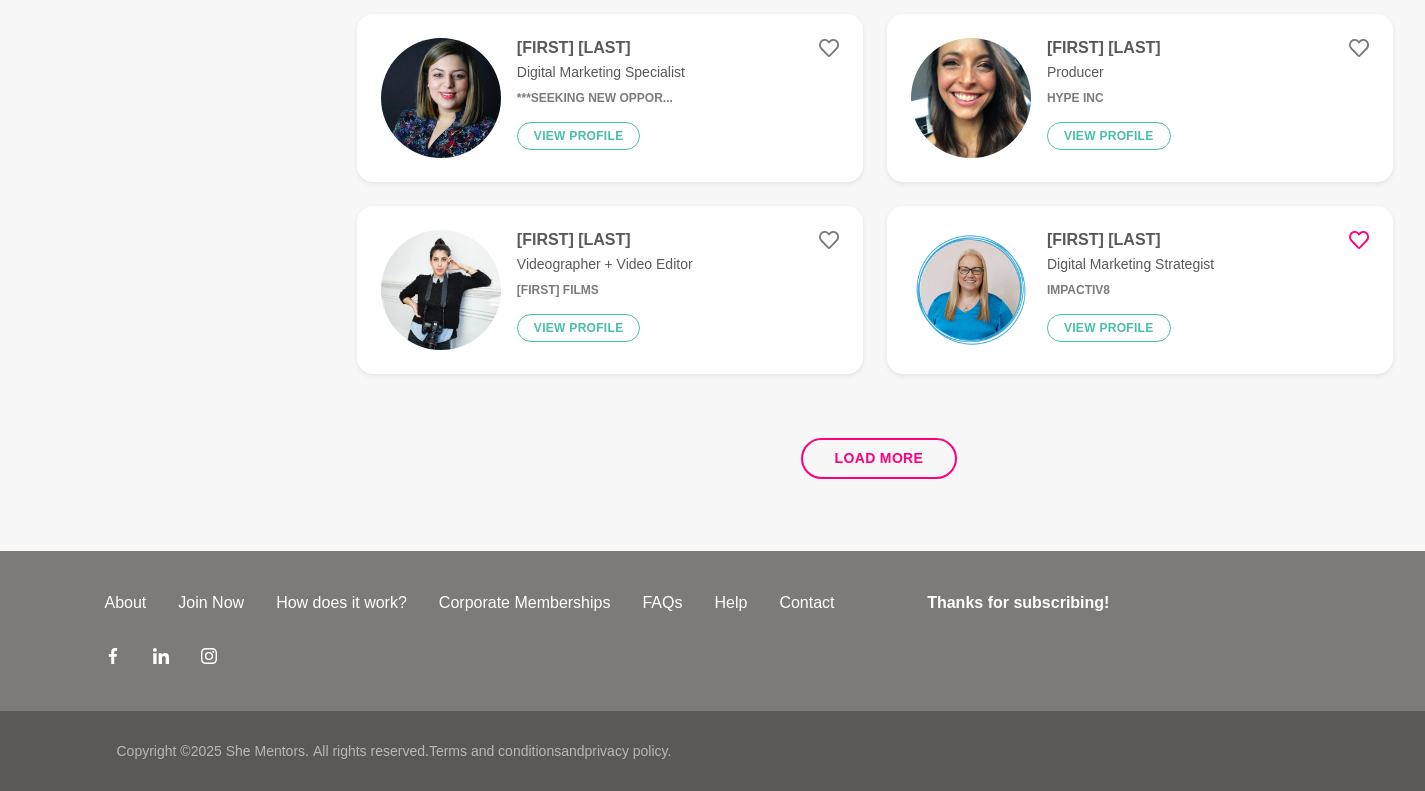 click on "Load more" at bounding box center [879, 458] 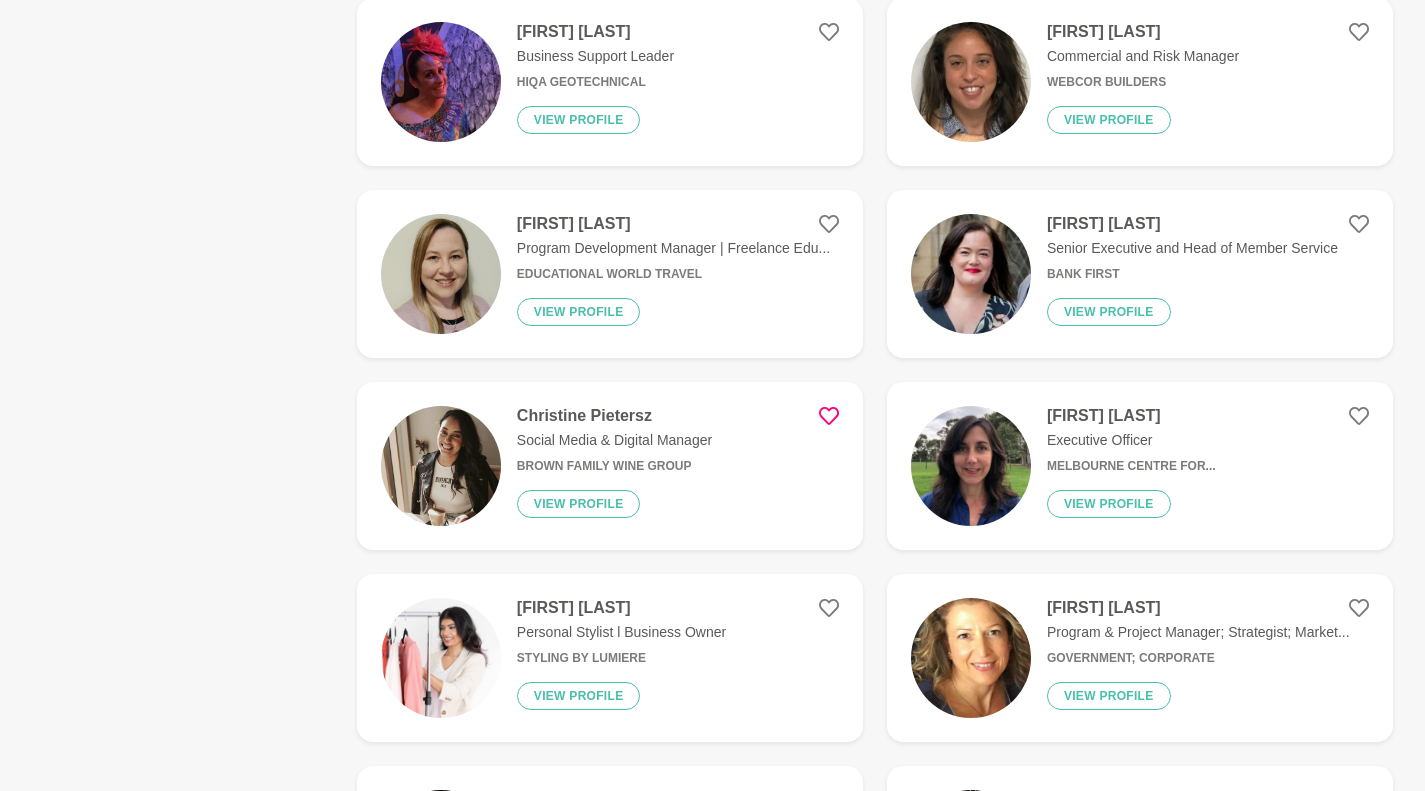 scroll, scrollTop: 9161, scrollLeft: 0, axis: vertical 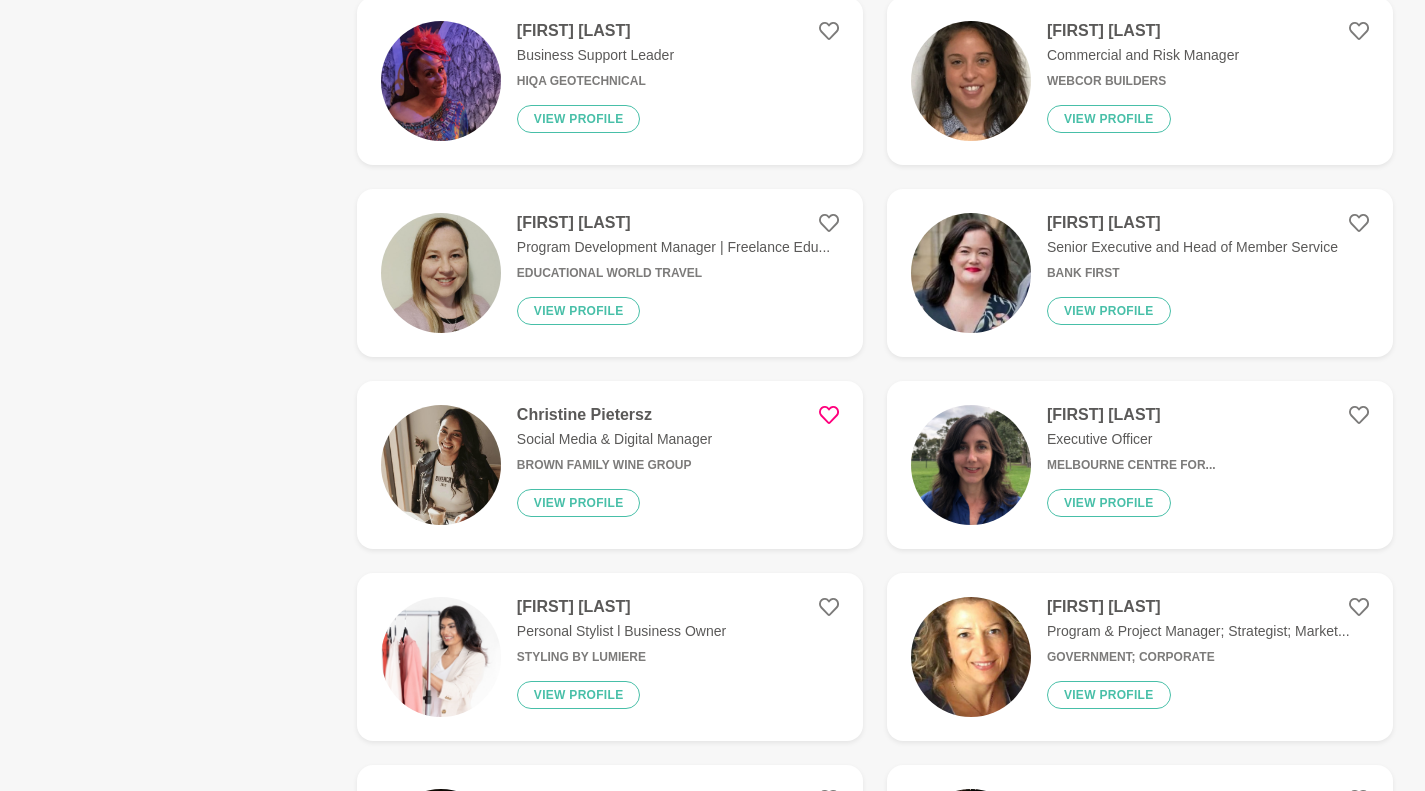 click on "Social Media & Digital Manager" at bounding box center [614, 439] 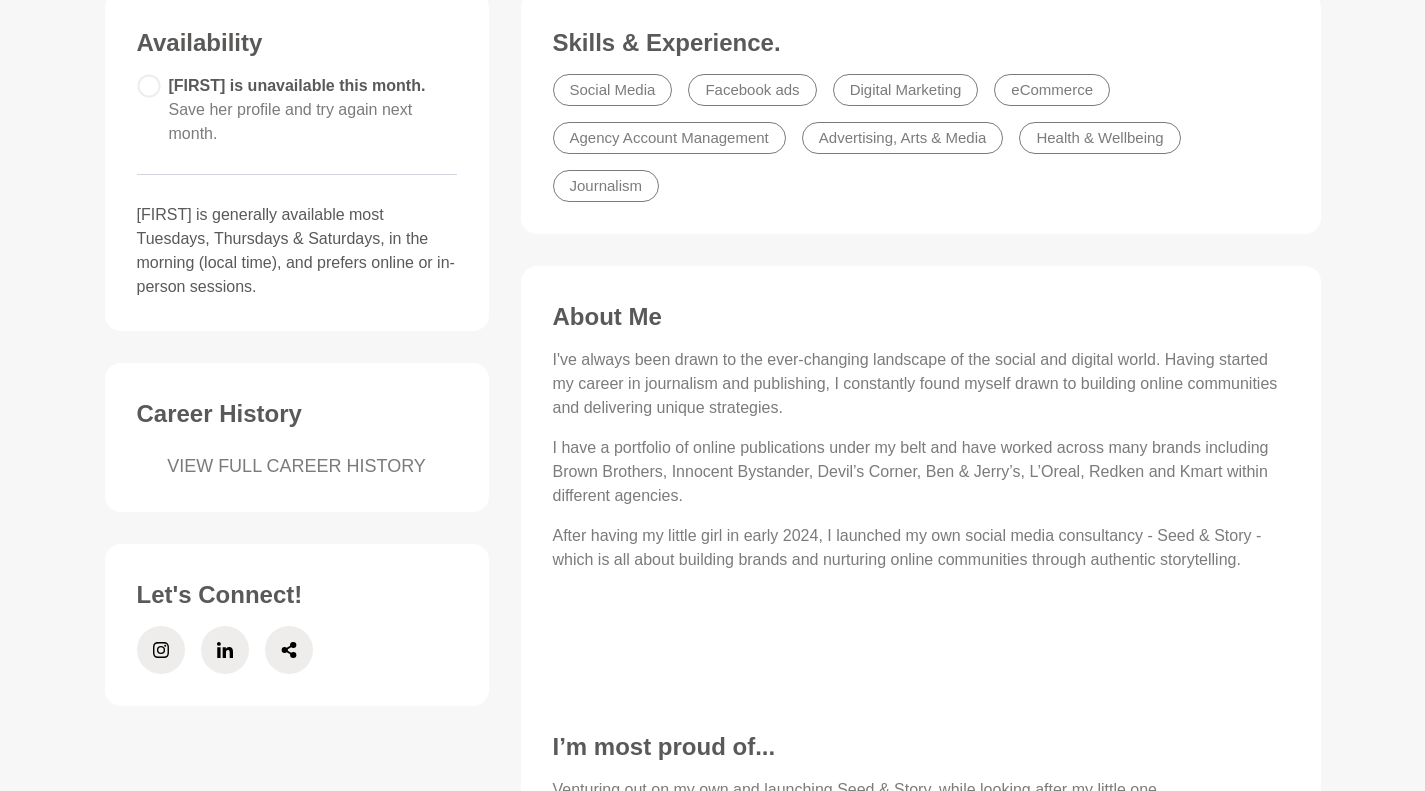 scroll, scrollTop: 0, scrollLeft: 0, axis: both 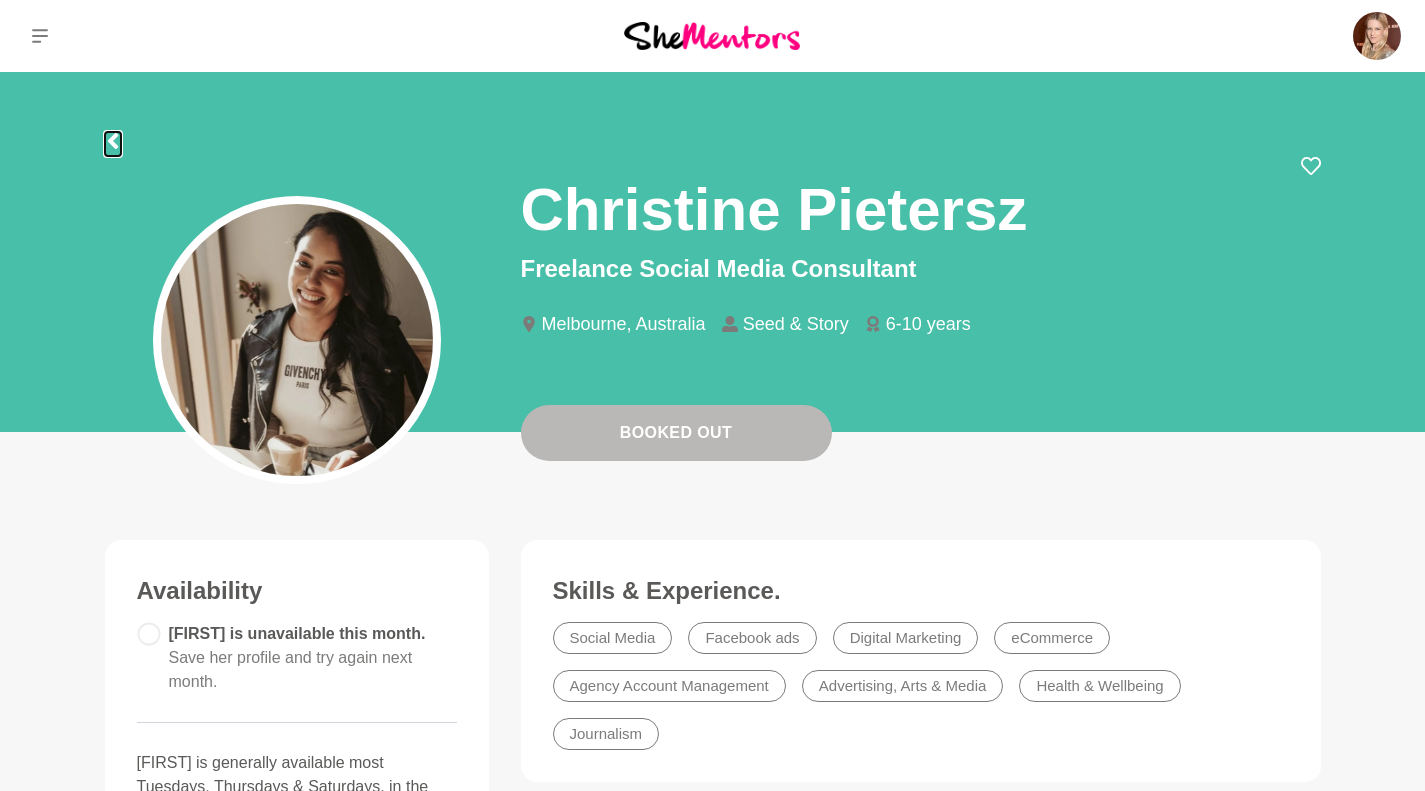 click 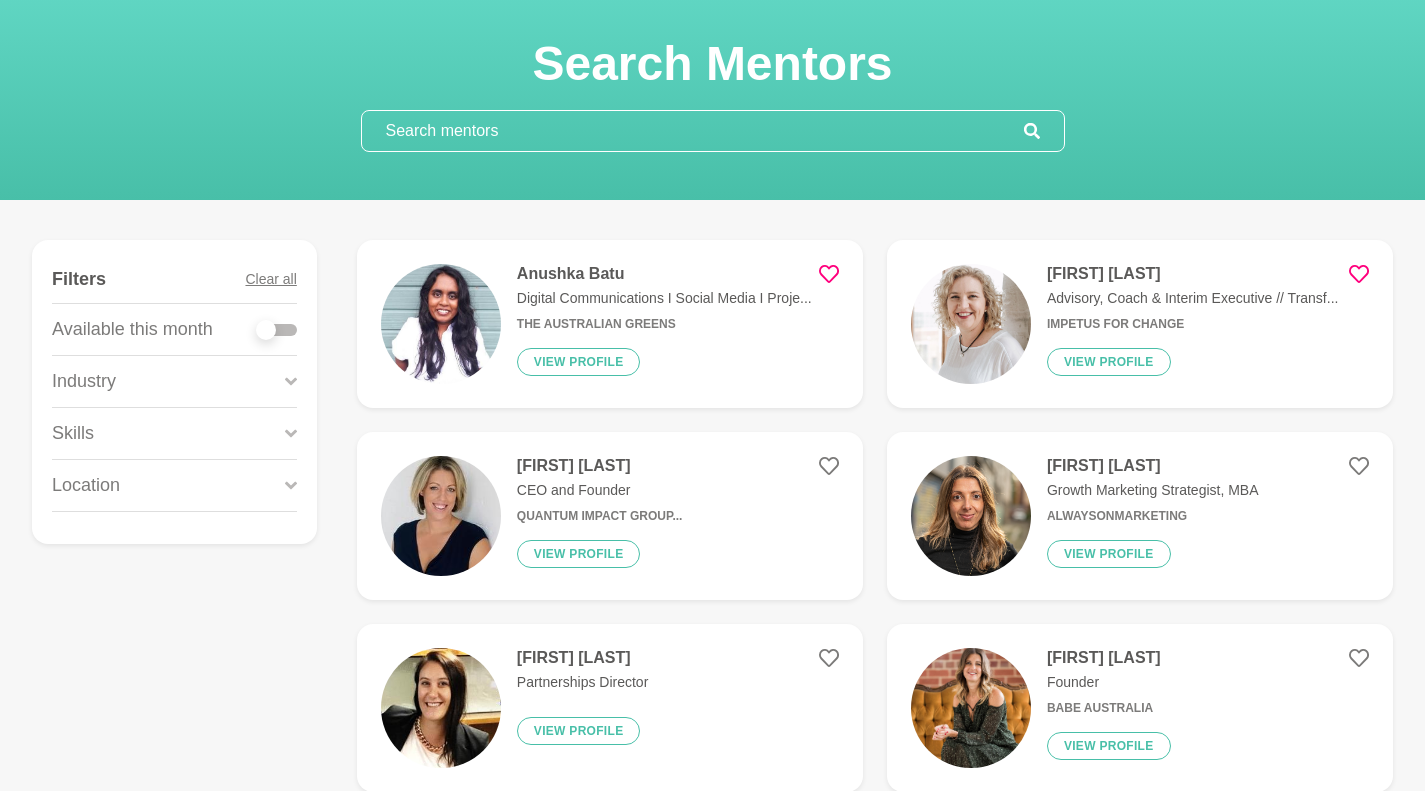 scroll, scrollTop: 71, scrollLeft: 0, axis: vertical 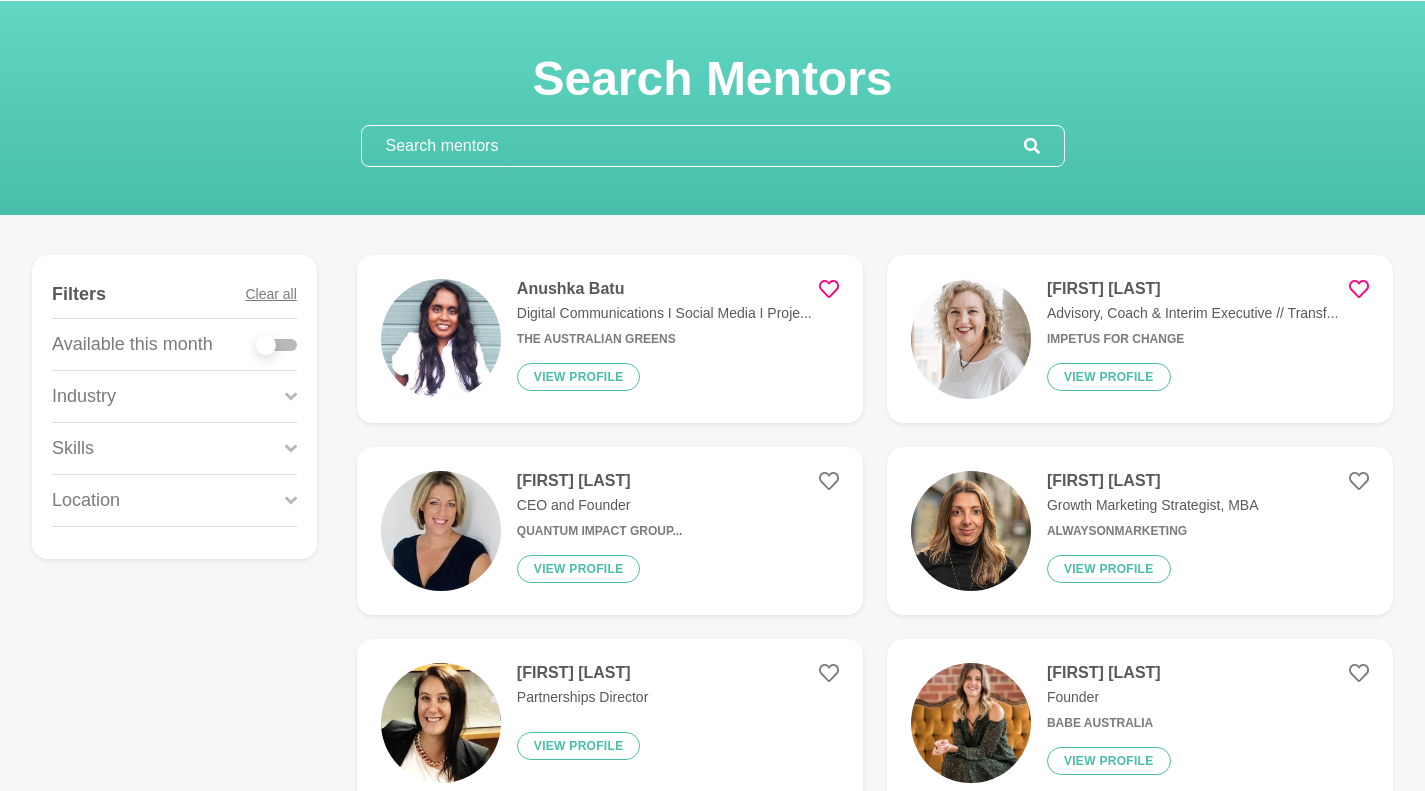 click on "Anushka Batu" at bounding box center (664, 289) 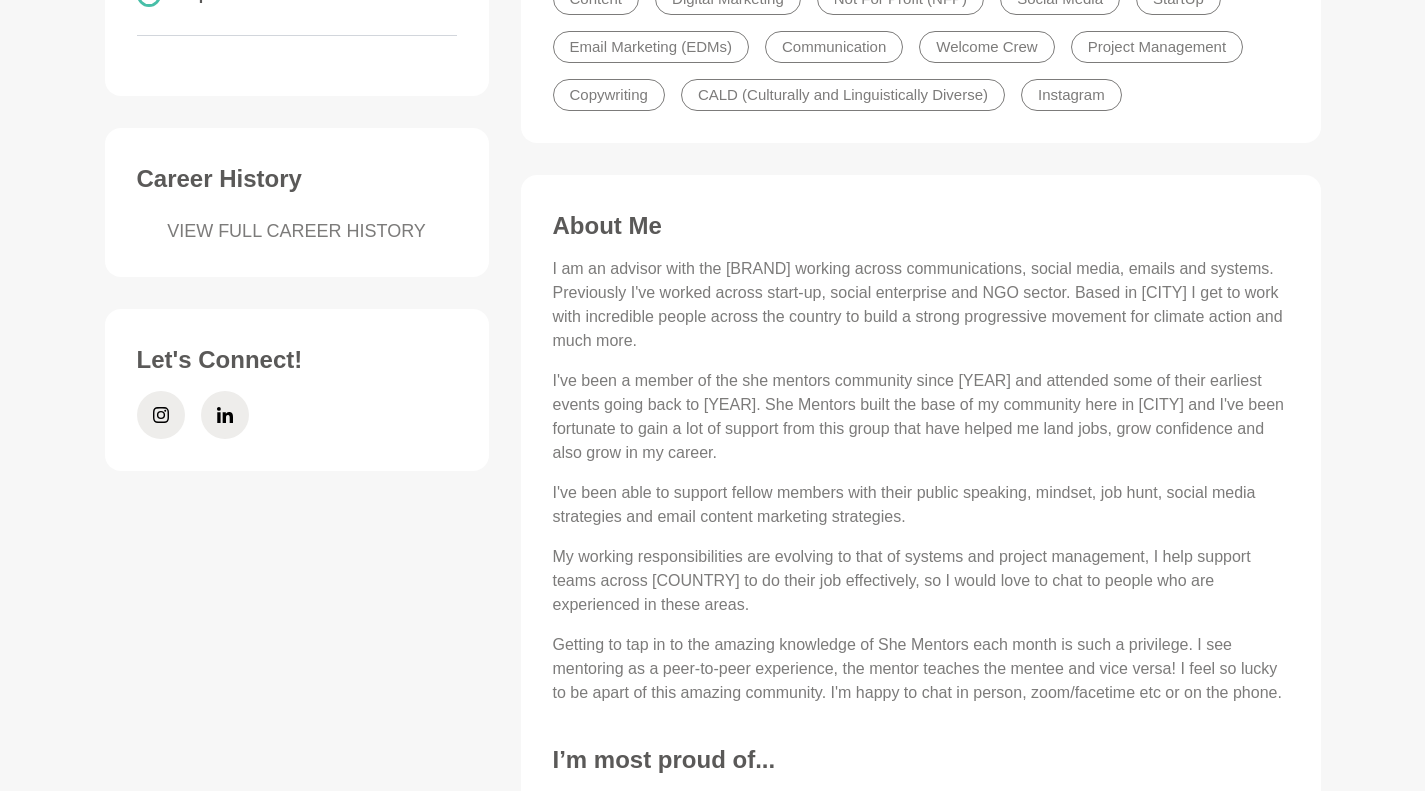 scroll, scrollTop: 640, scrollLeft: 0, axis: vertical 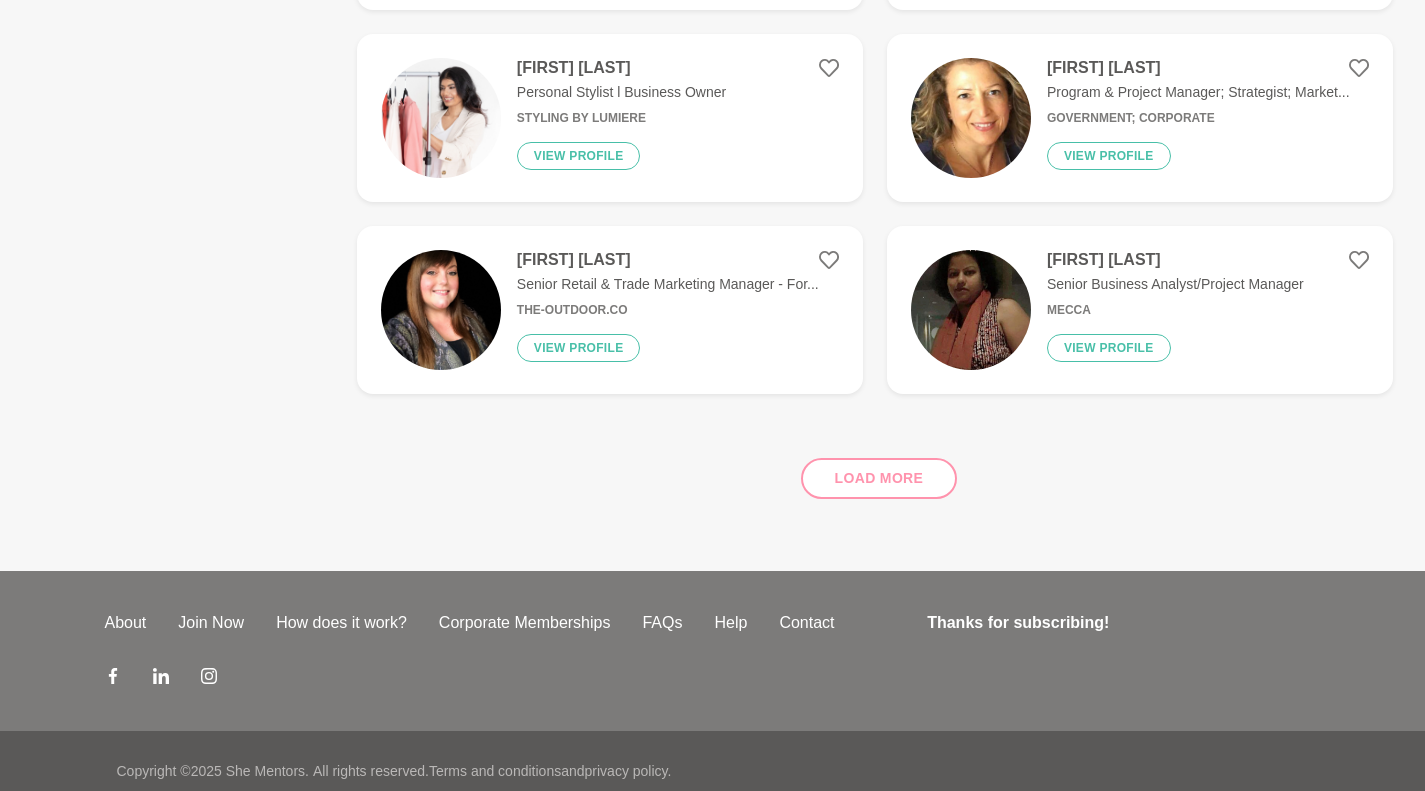 click on "Load more" at bounding box center (875, 470) 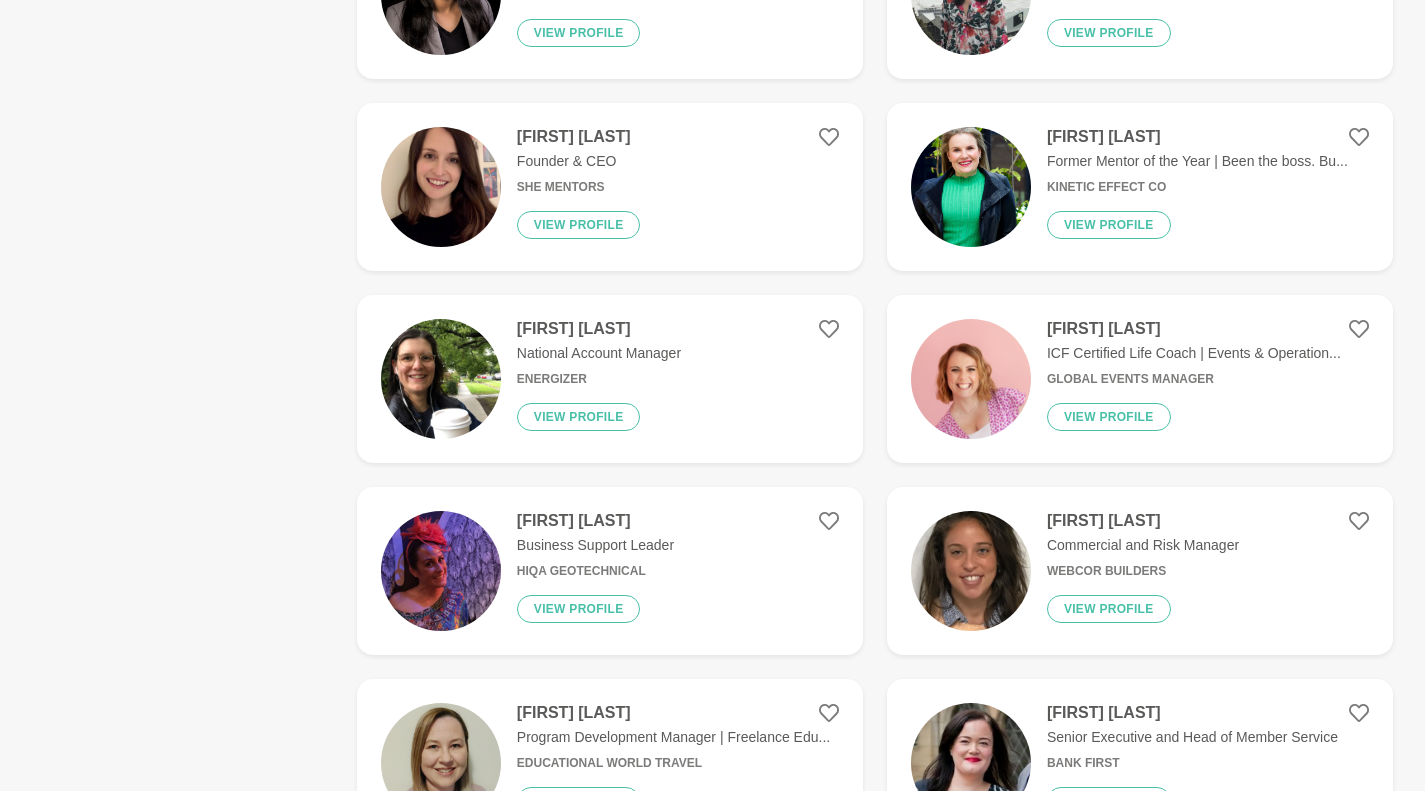 scroll, scrollTop: 0, scrollLeft: 0, axis: both 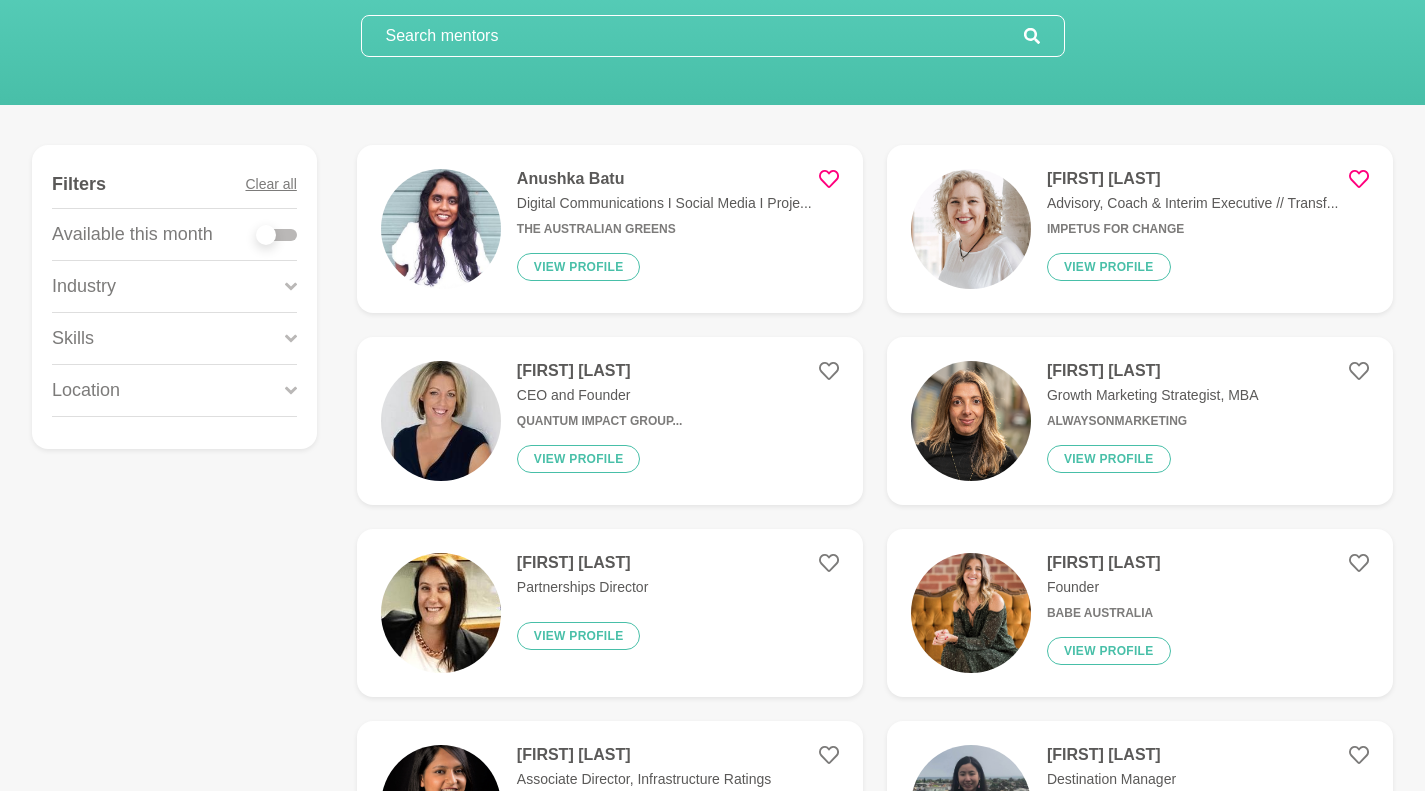 click at bounding box center (971, 421) 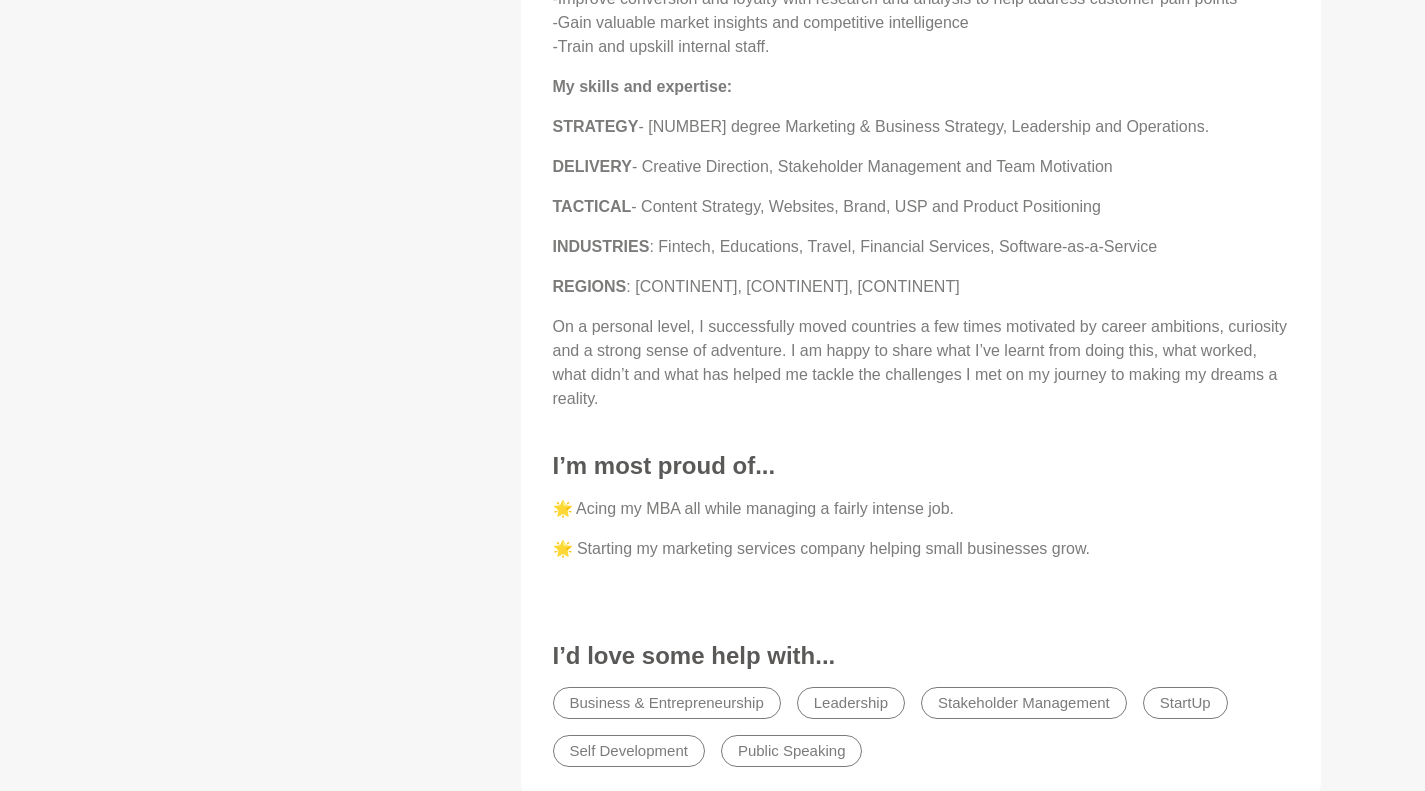 scroll, scrollTop: 1305, scrollLeft: 0, axis: vertical 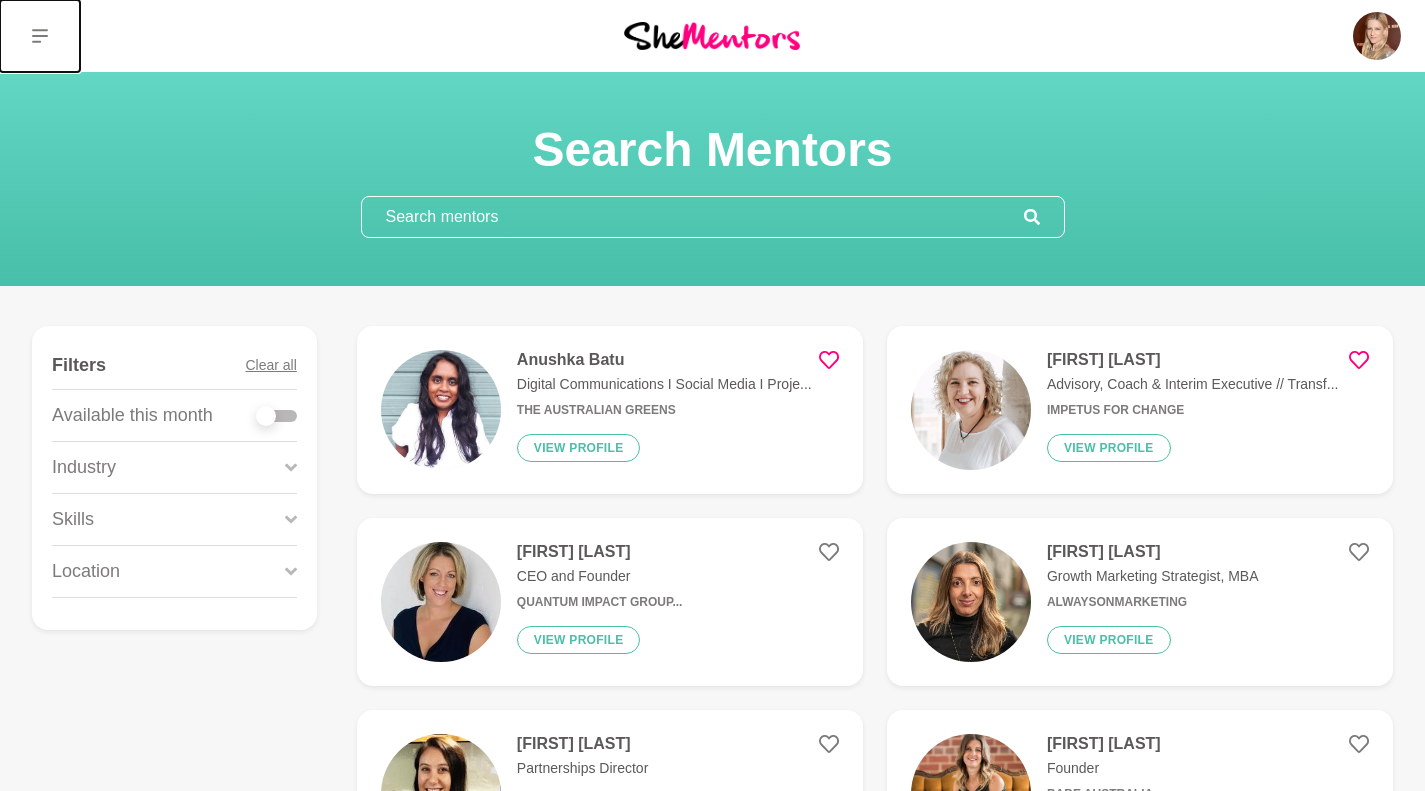 click at bounding box center (40, 36) 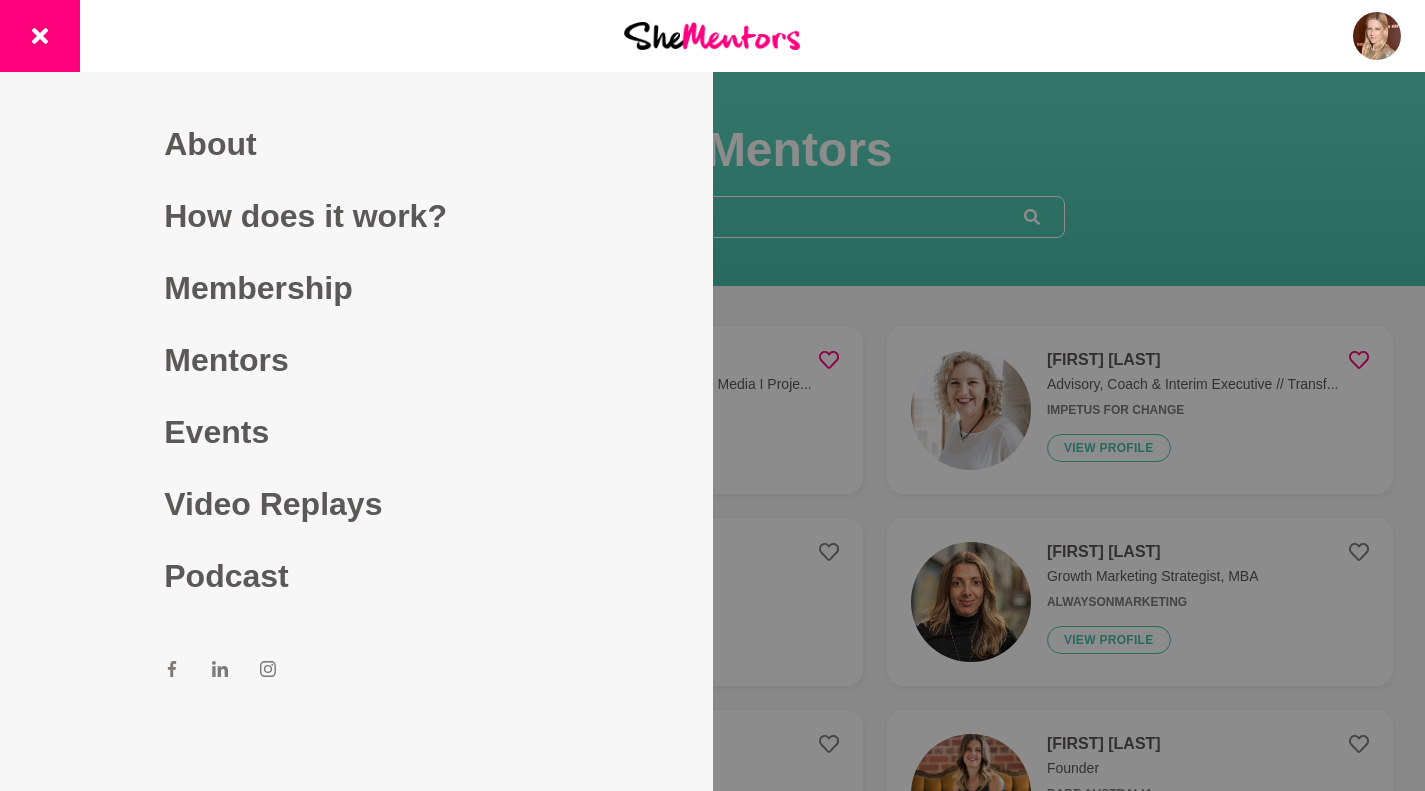 click on "Mentors" at bounding box center (356, 360) 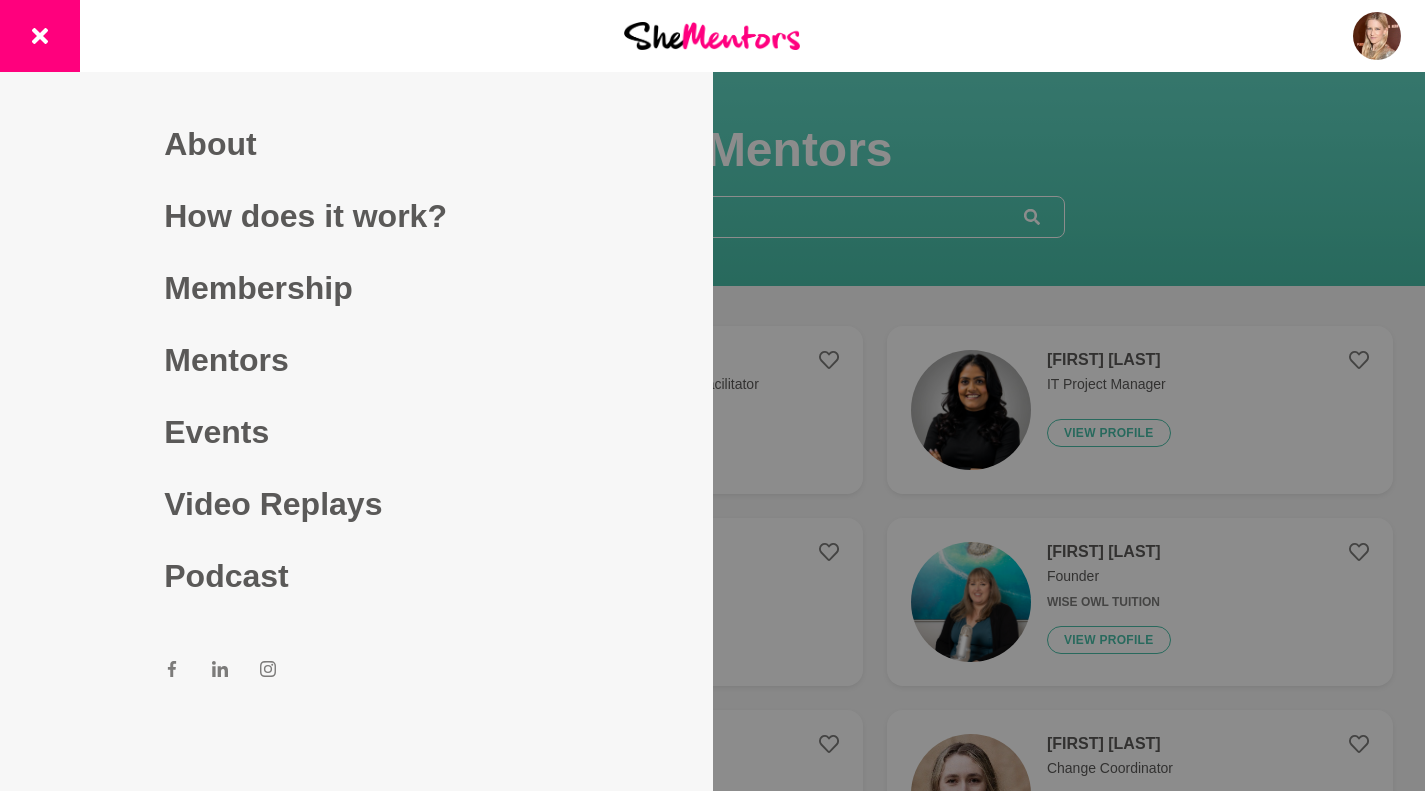 click at bounding box center [712, 395] 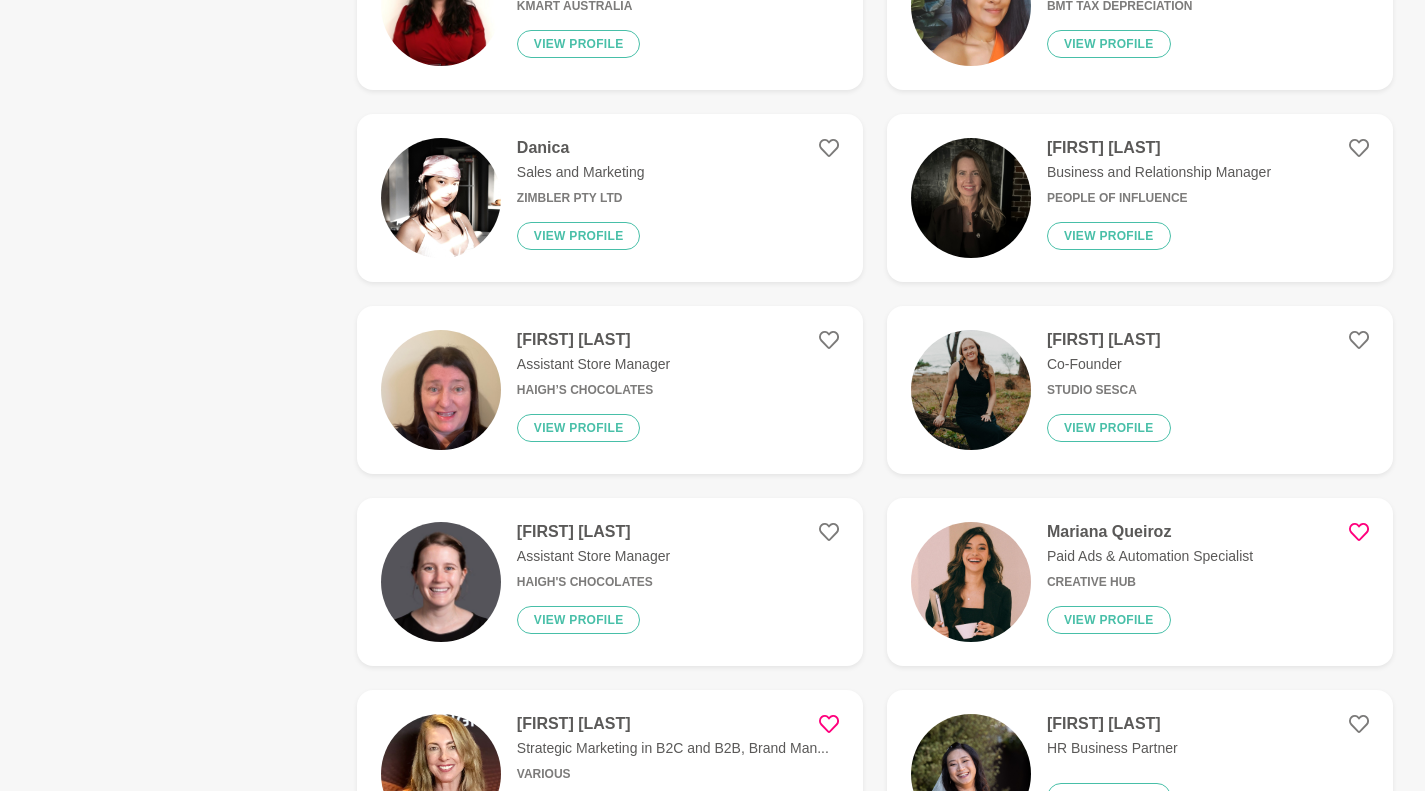 scroll, scrollTop: 1193, scrollLeft: 0, axis: vertical 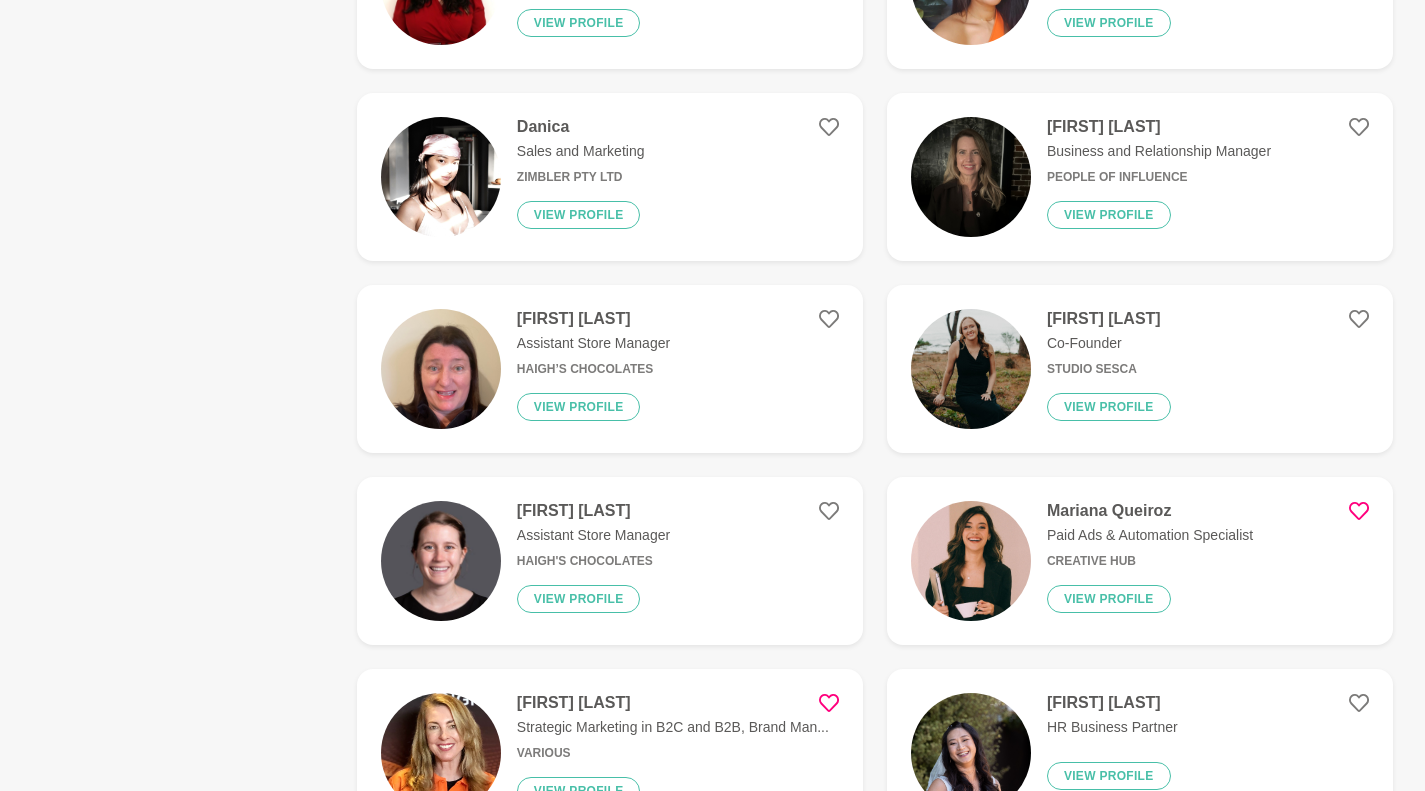 click on "Mariana Queiroz" at bounding box center (1150, 511) 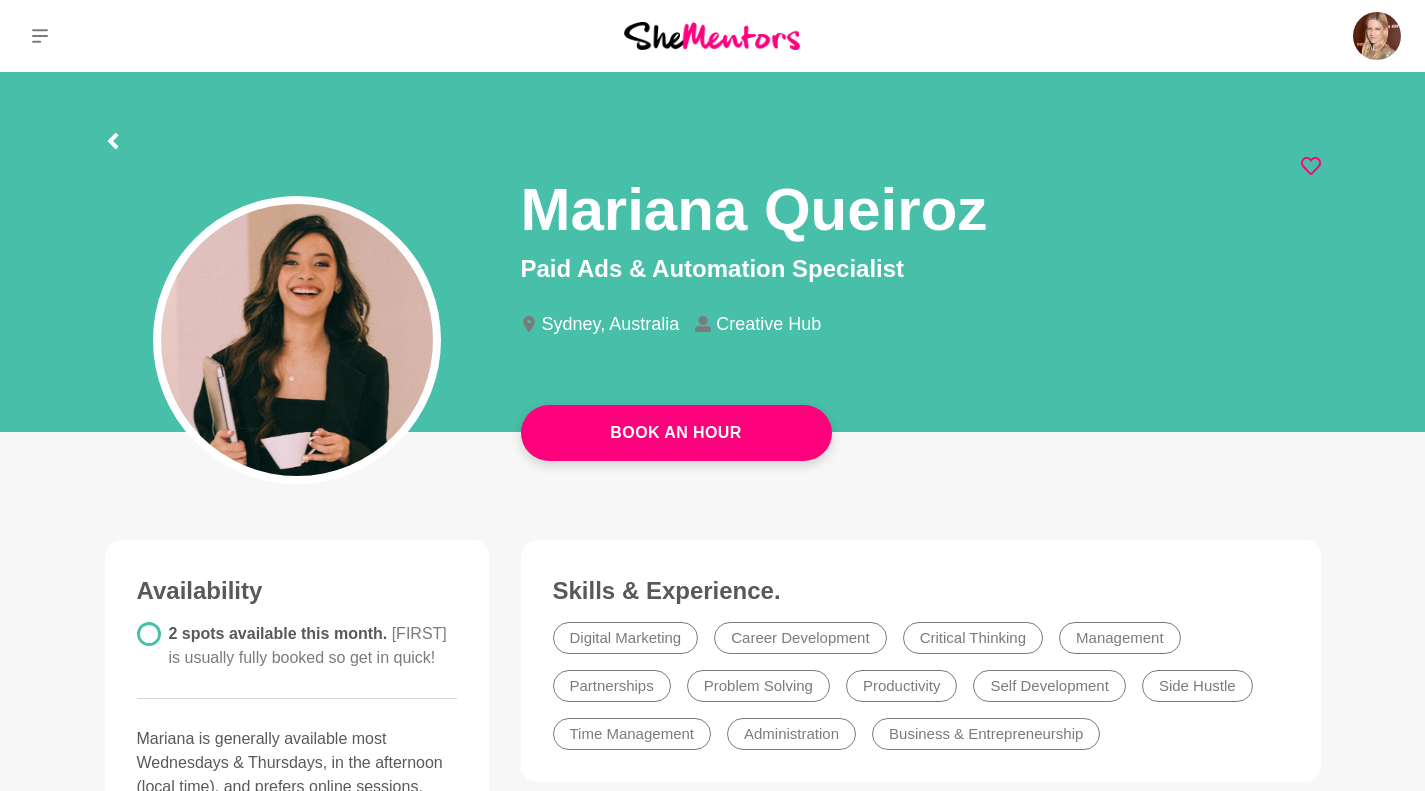 click on "Book An Hour" at bounding box center [676, 433] 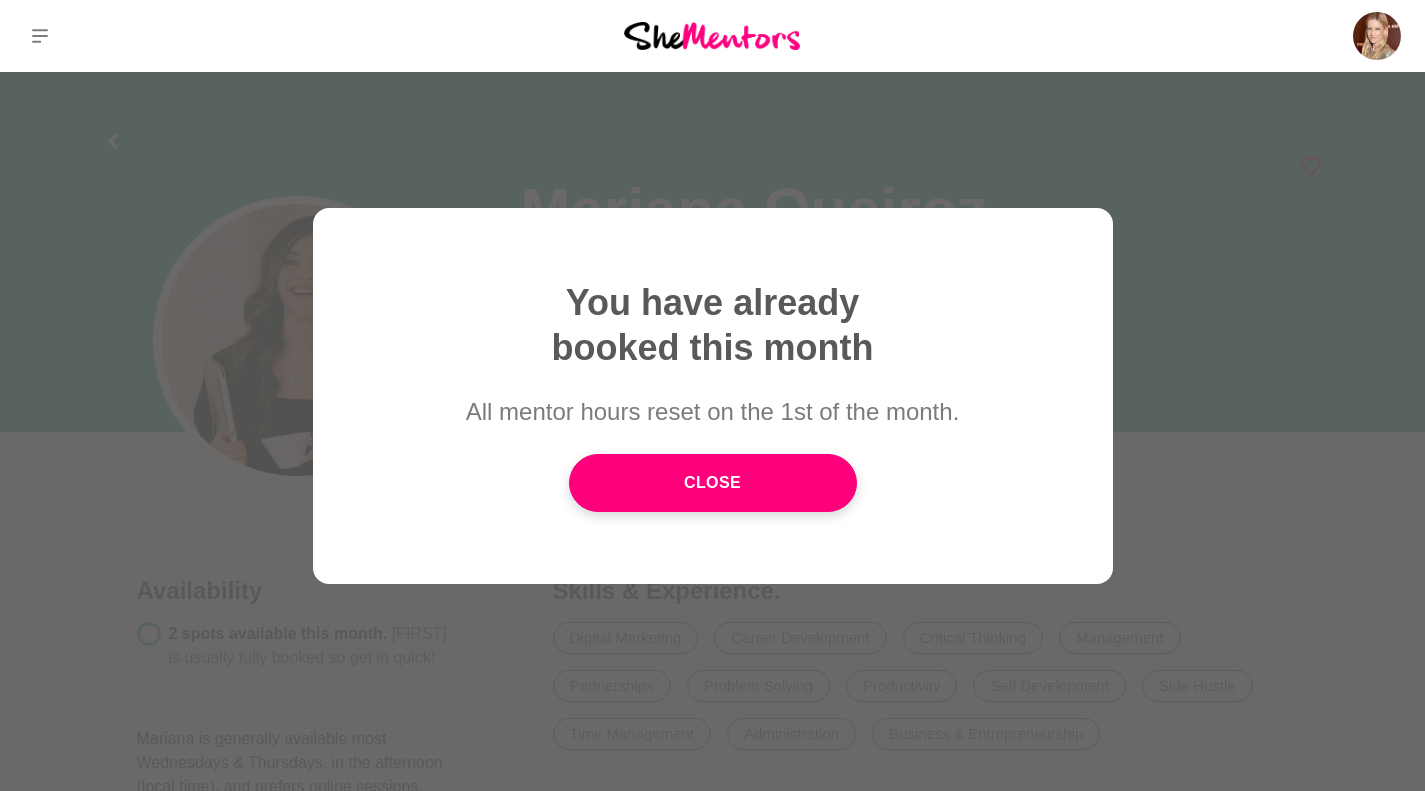 click on "Close" at bounding box center (713, 483) 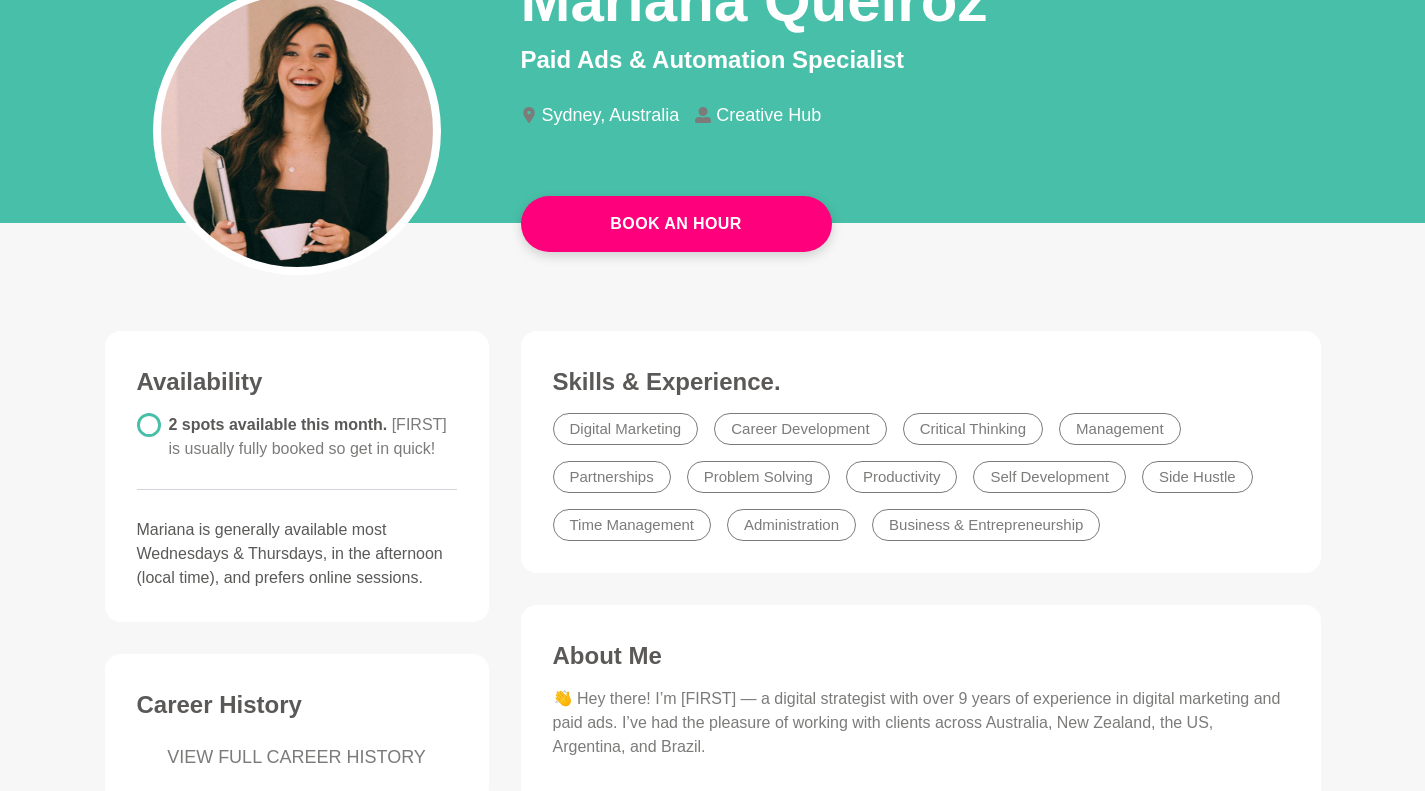 scroll, scrollTop: 0, scrollLeft: 0, axis: both 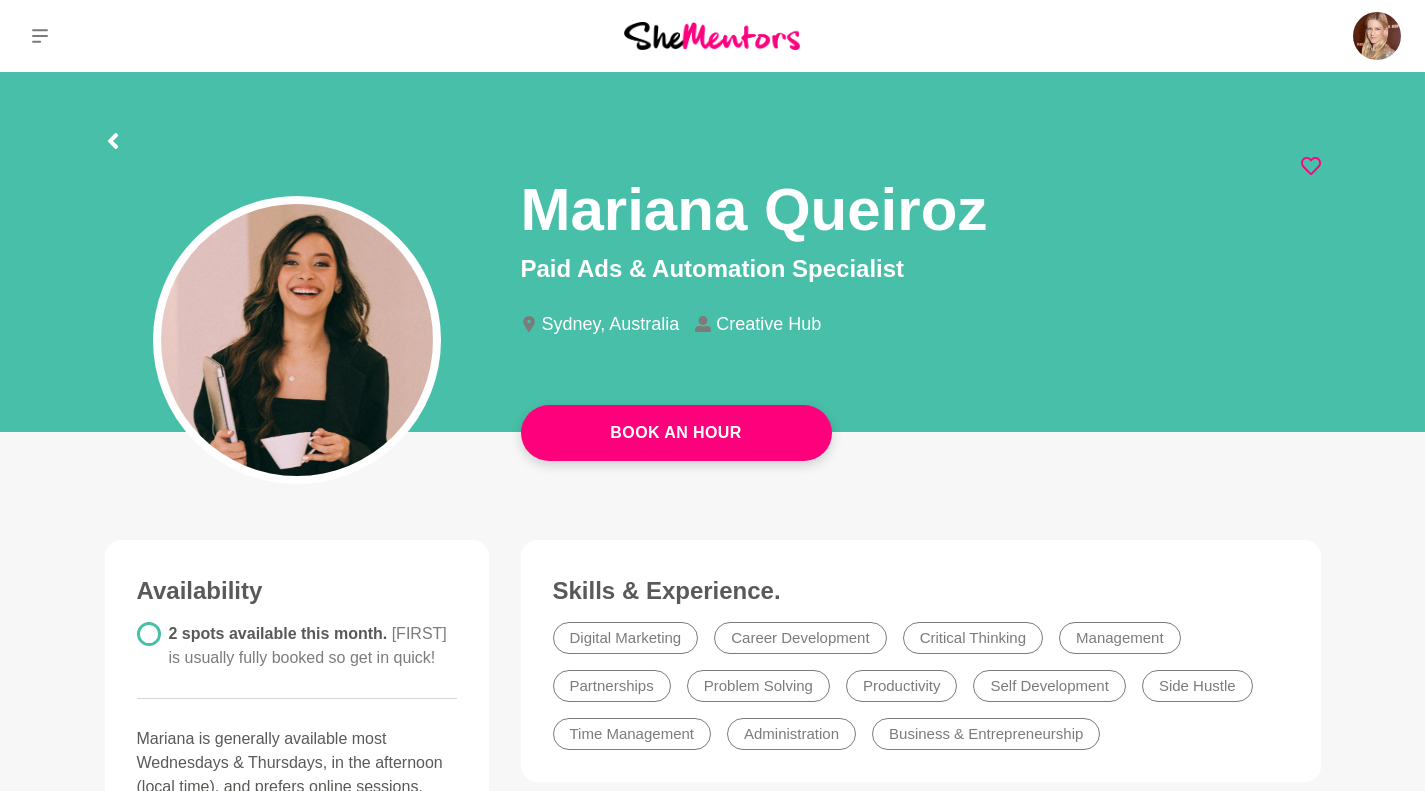 click on "Book An Hour" at bounding box center (676, 433) 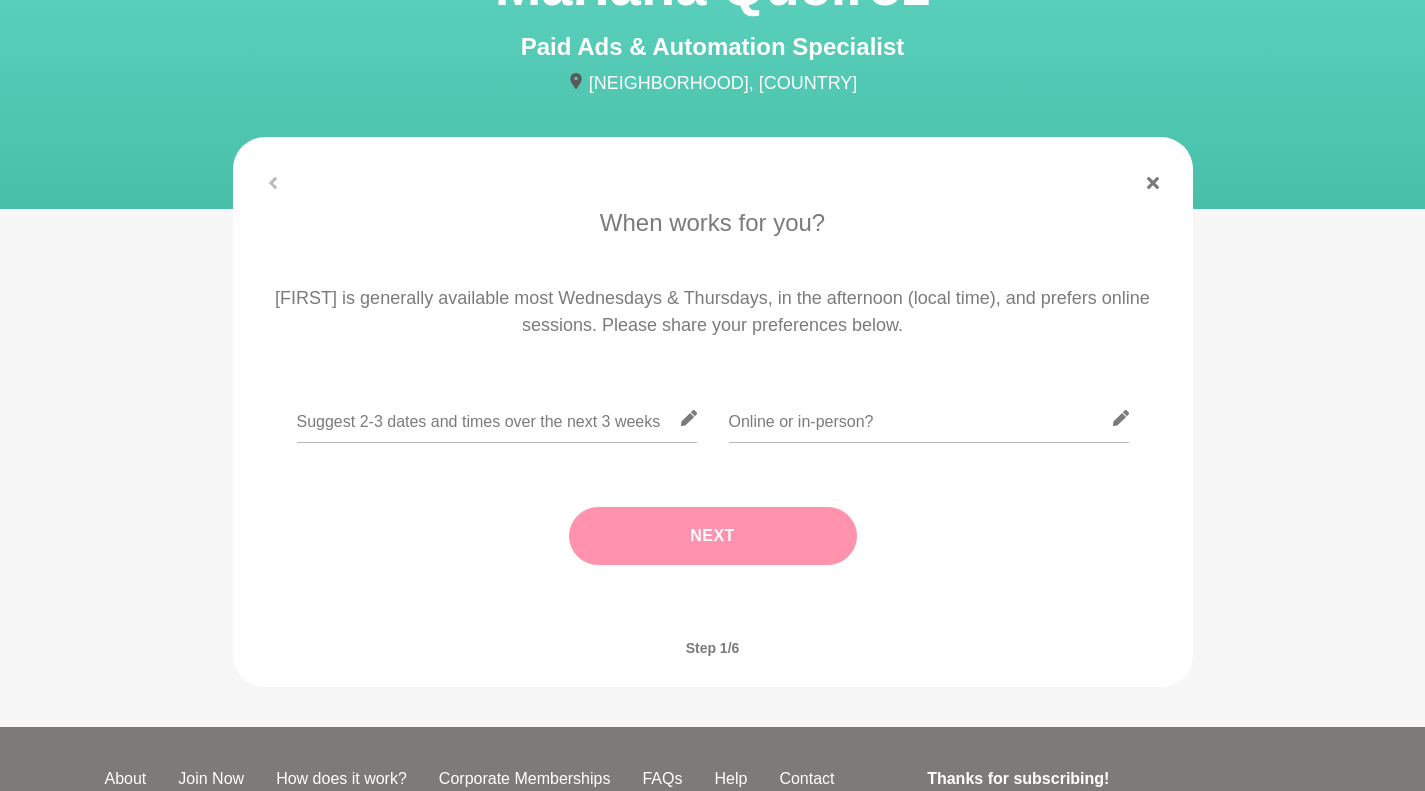 scroll, scrollTop: 182, scrollLeft: 0, axis: vertical 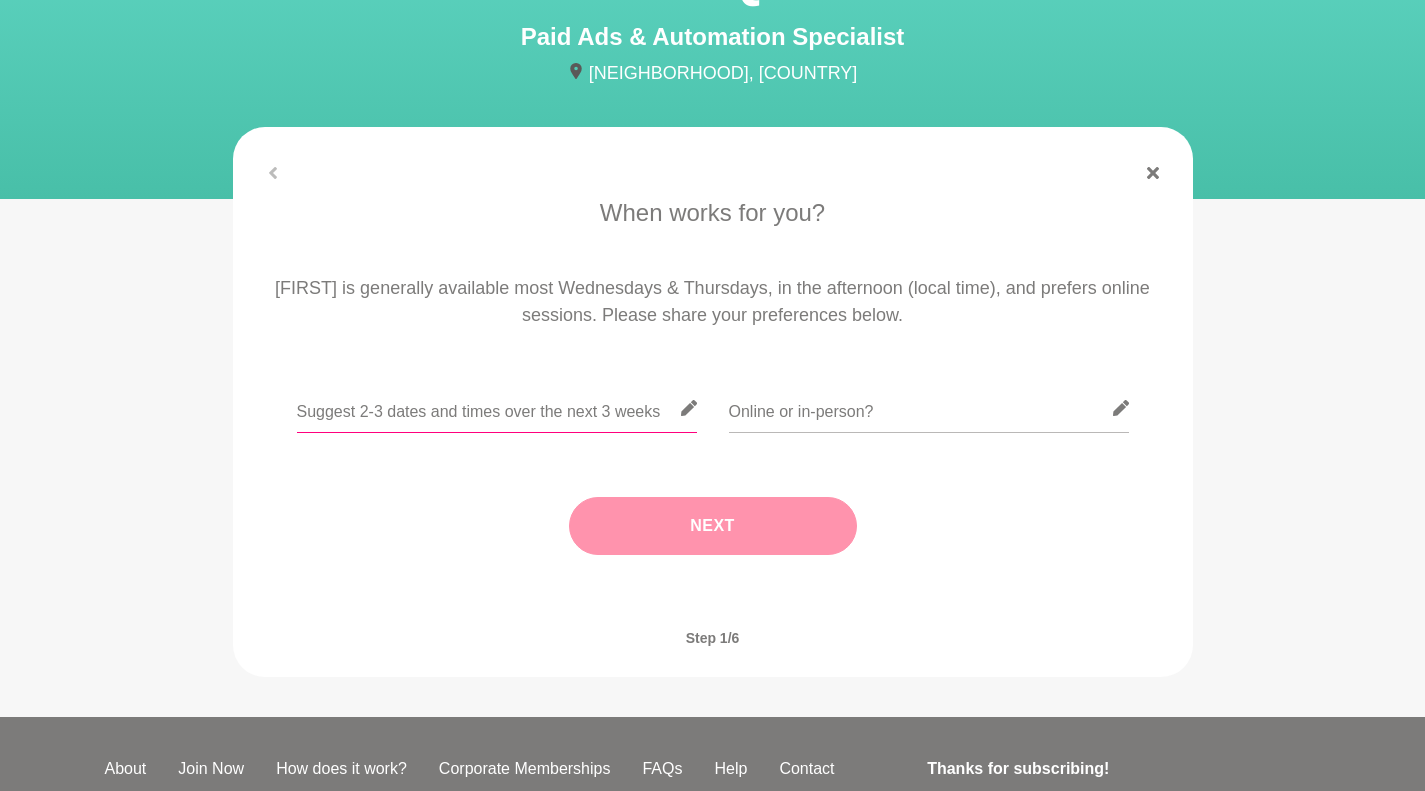 click at bounding box center [497, 408] 